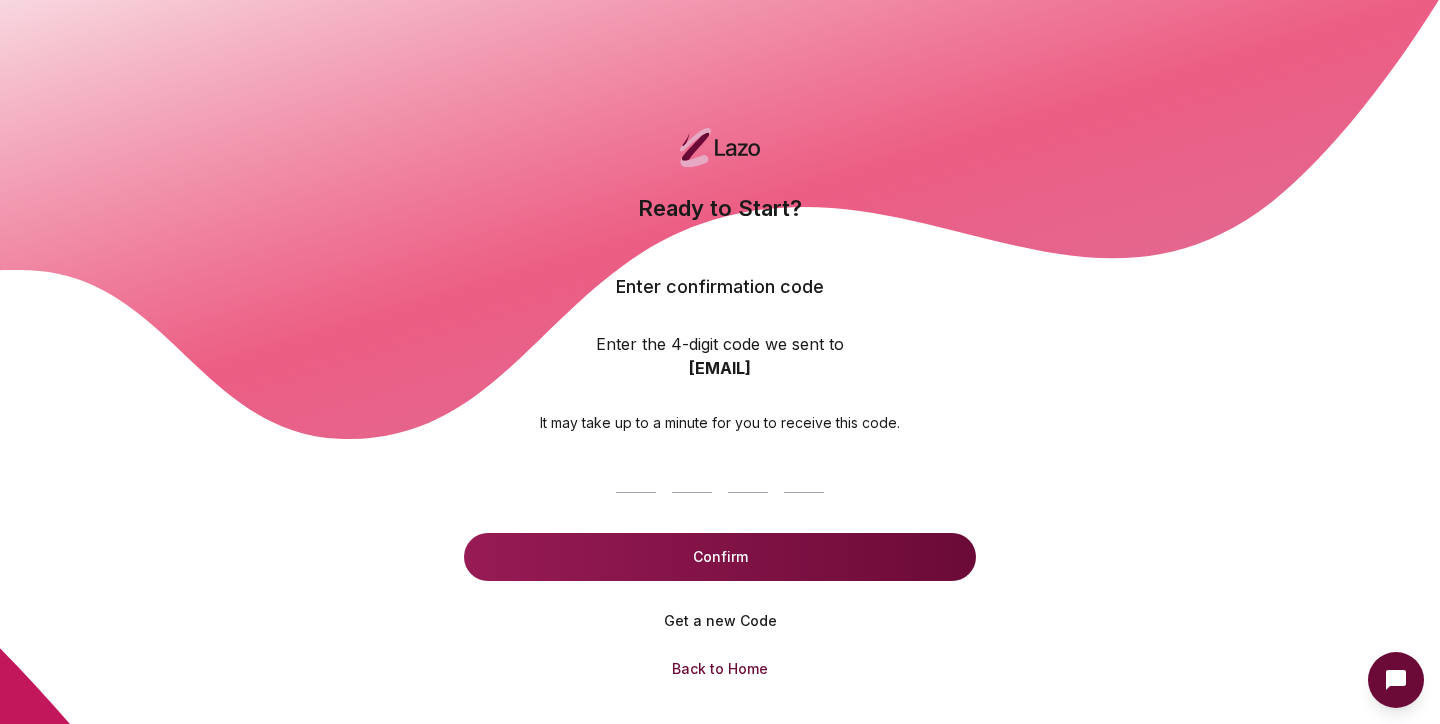 scroll, scrollTop: 0, scrollLeft: 0, axis: both 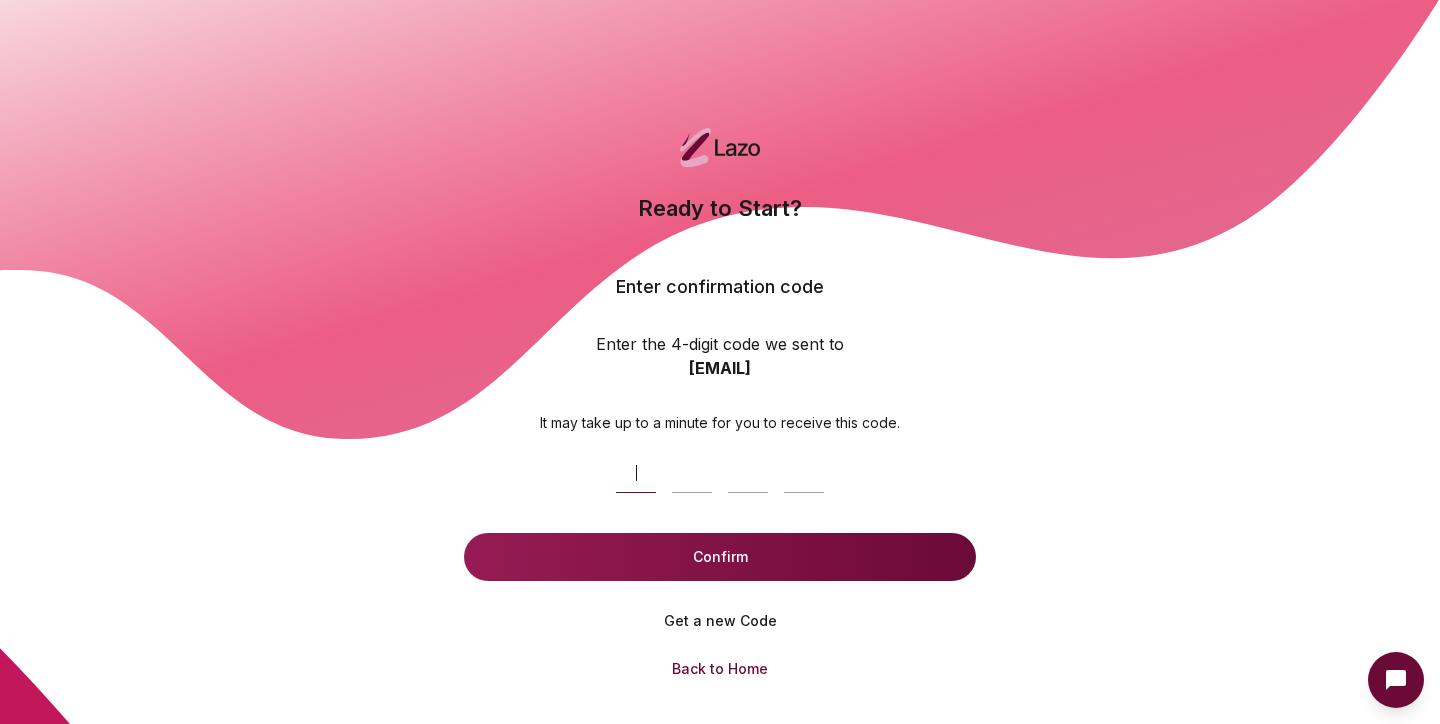 click at bounding box center [740, 469] 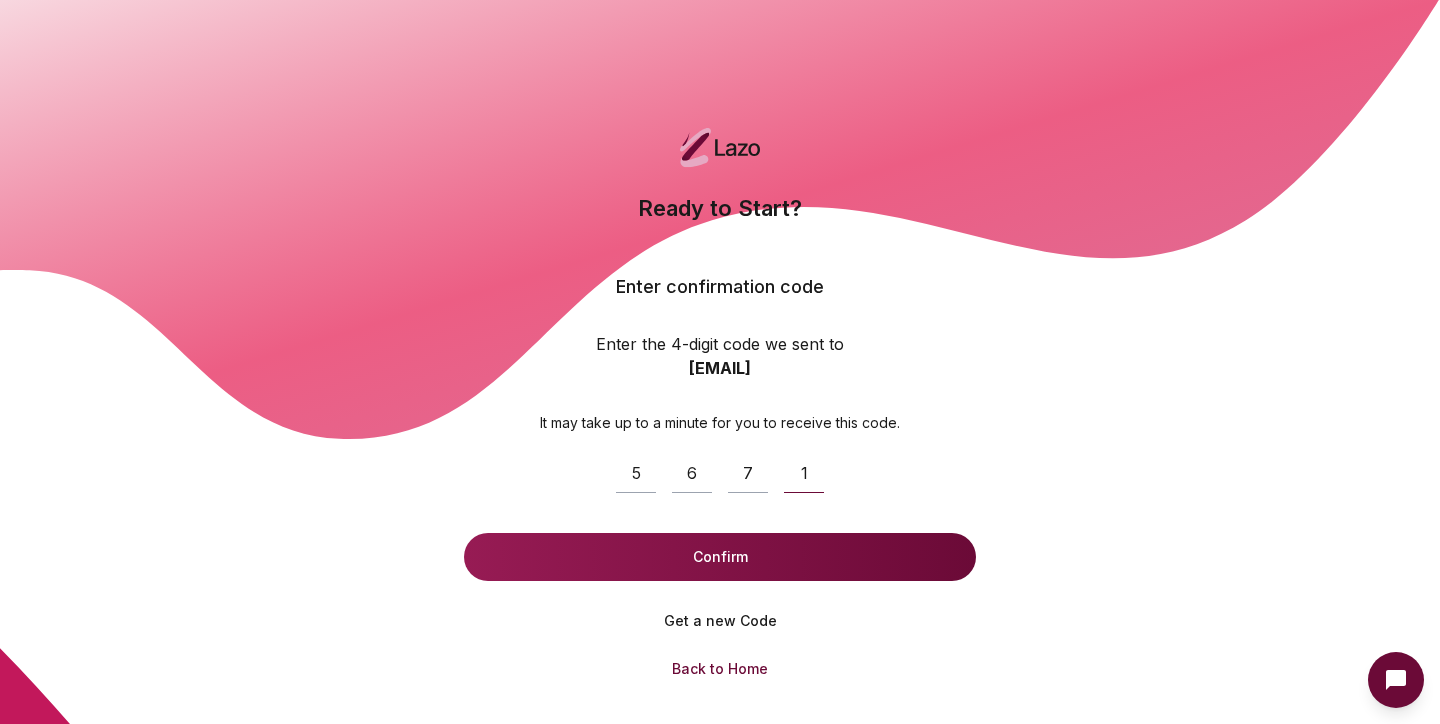 type on "****" 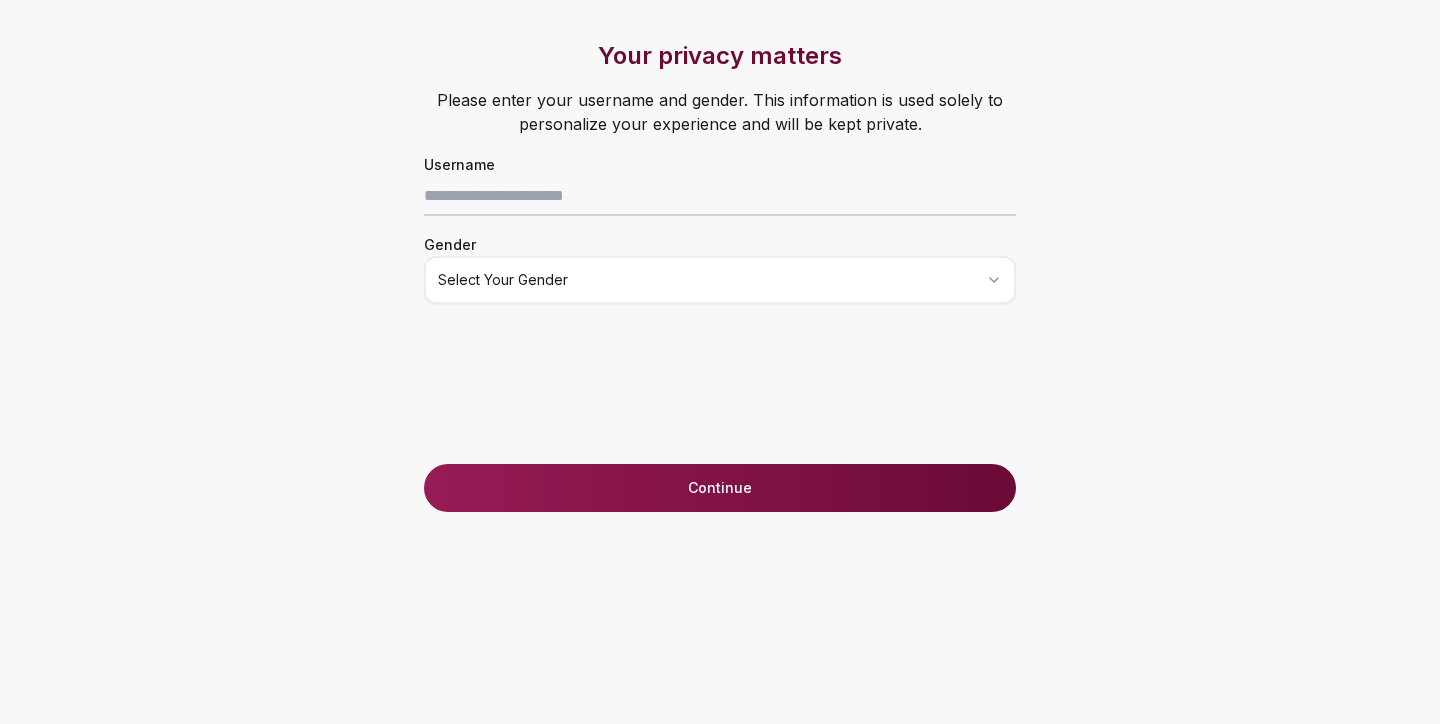 scroll, scrollTop: 0, scrollLeft: 0, axis: both 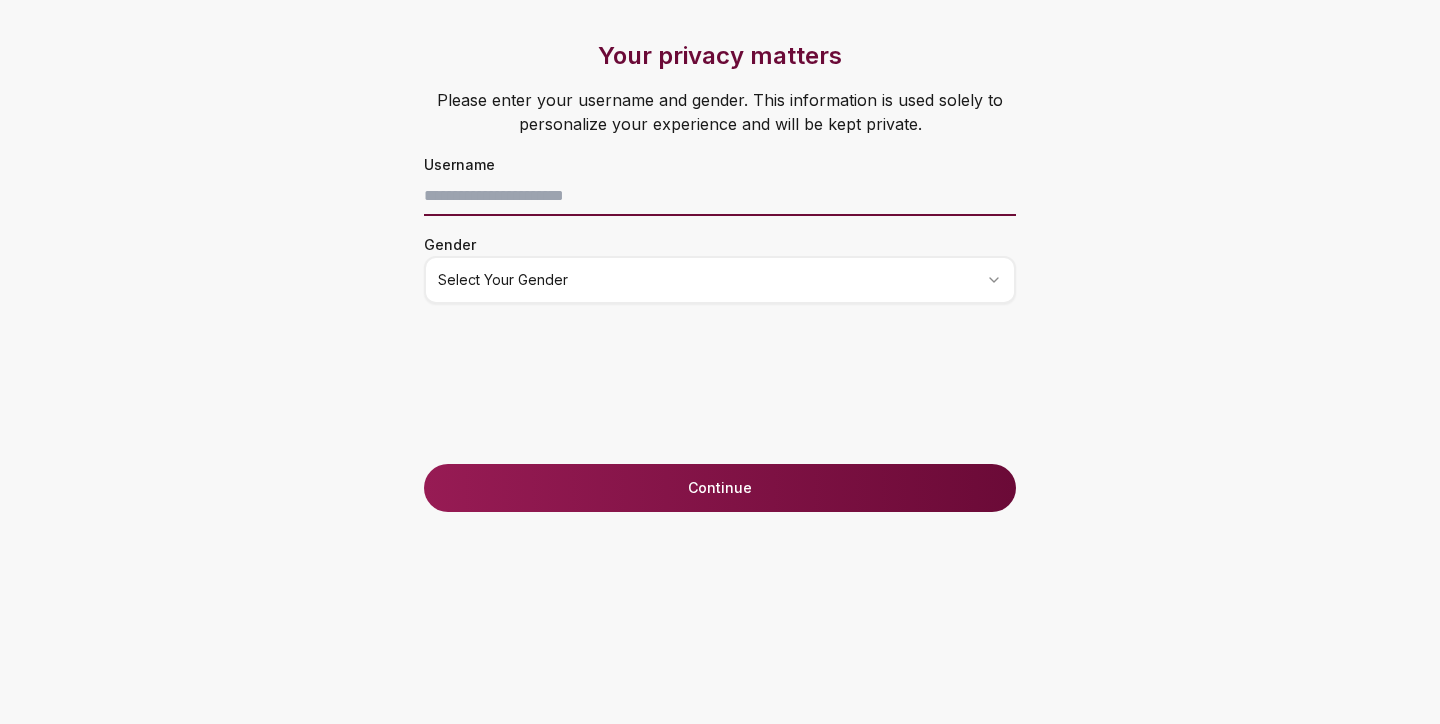 click at bounding box center [720, 196] 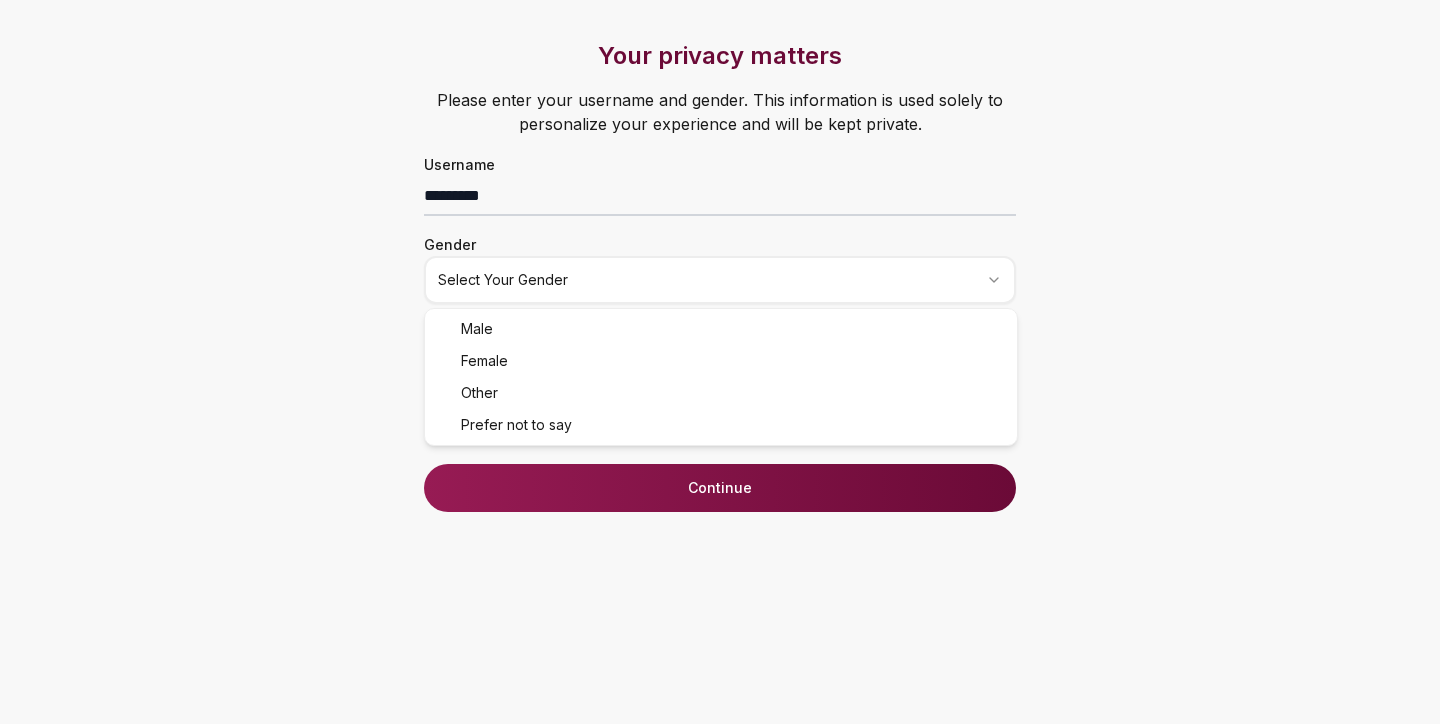 click on "Your privacy matters Please enter your username and gender. This information is used solely to personalize your experience and will be kept private. Username ********* Gender Select your gender Just one last step before we start! Last two questions before accessing Loyalty Tests Your birthdate* (must be 18+) How did you know about Lazo?  Select an option Continue
Male Female Other Prefer not to say" at bounding box center [720, 362] 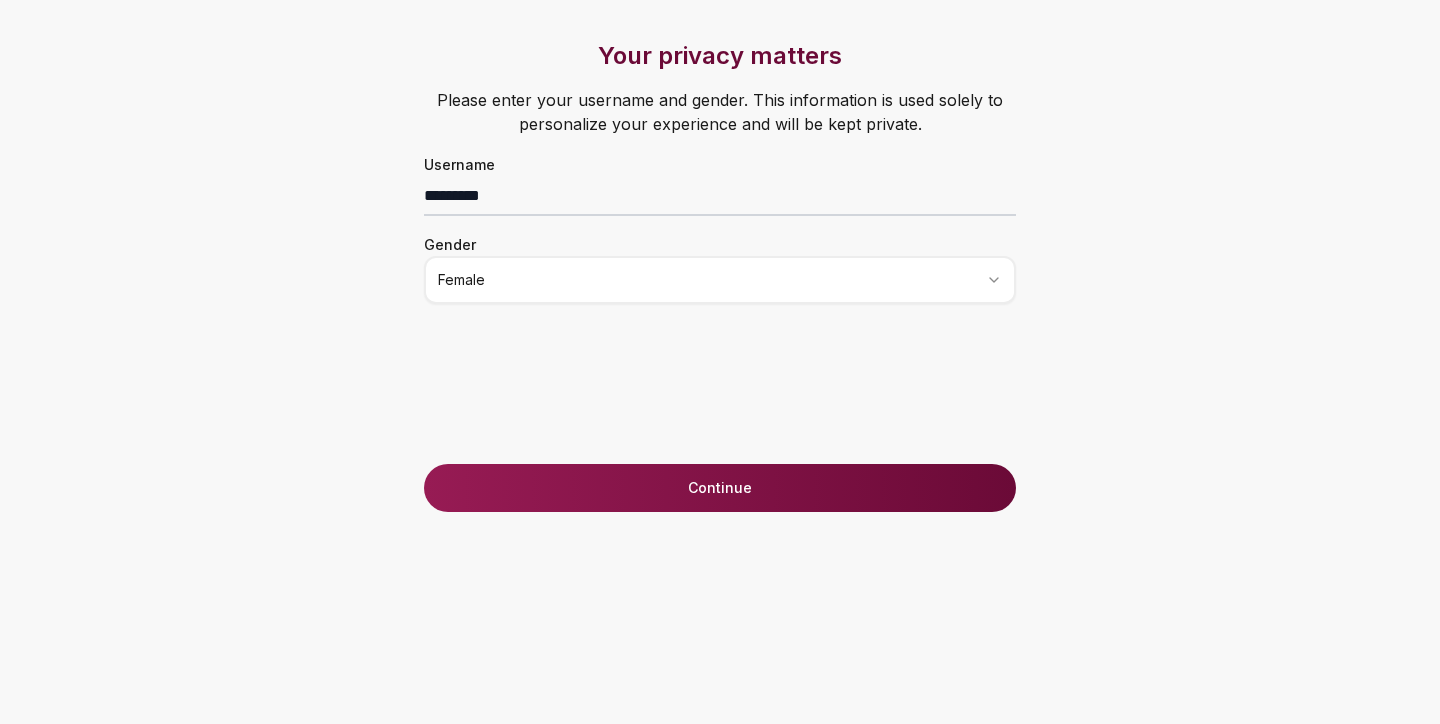click on "Continue" at bounding box center (720, 488) 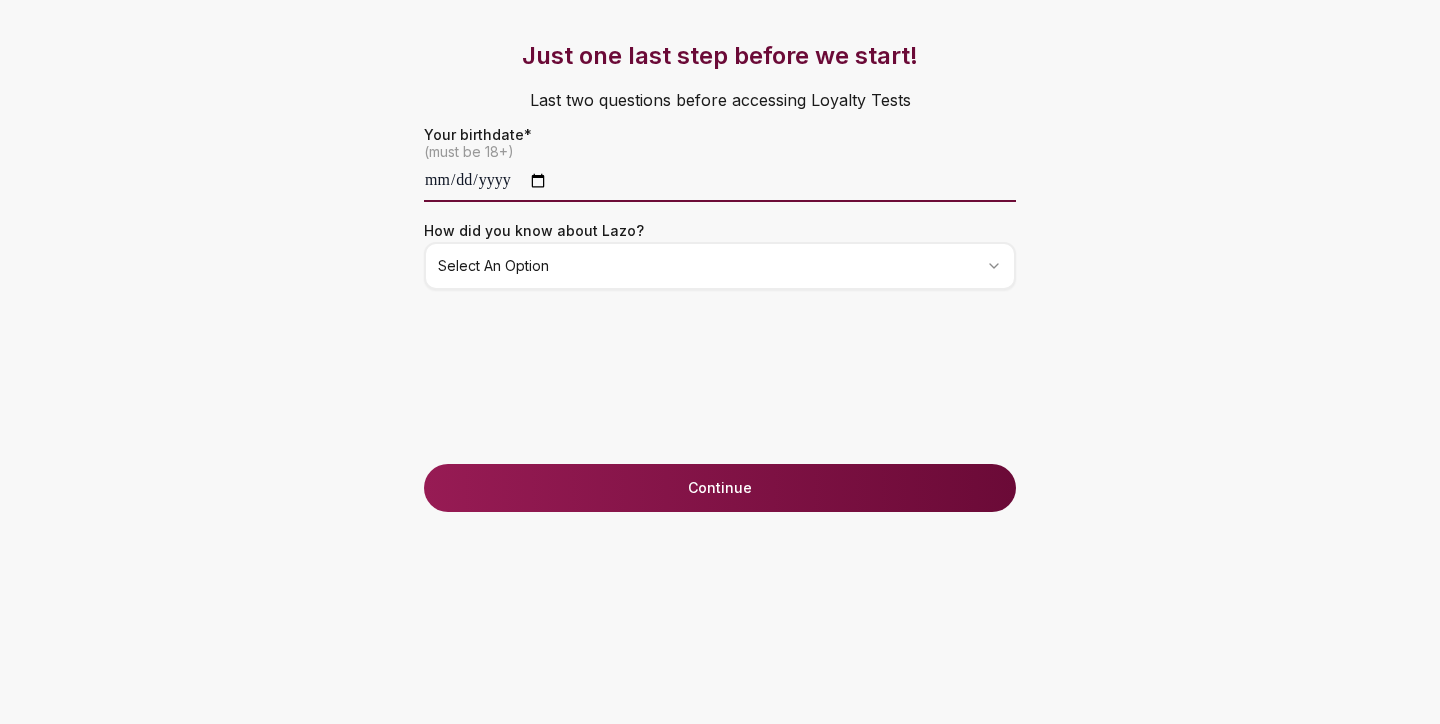 click at bounding box center (720, 182) 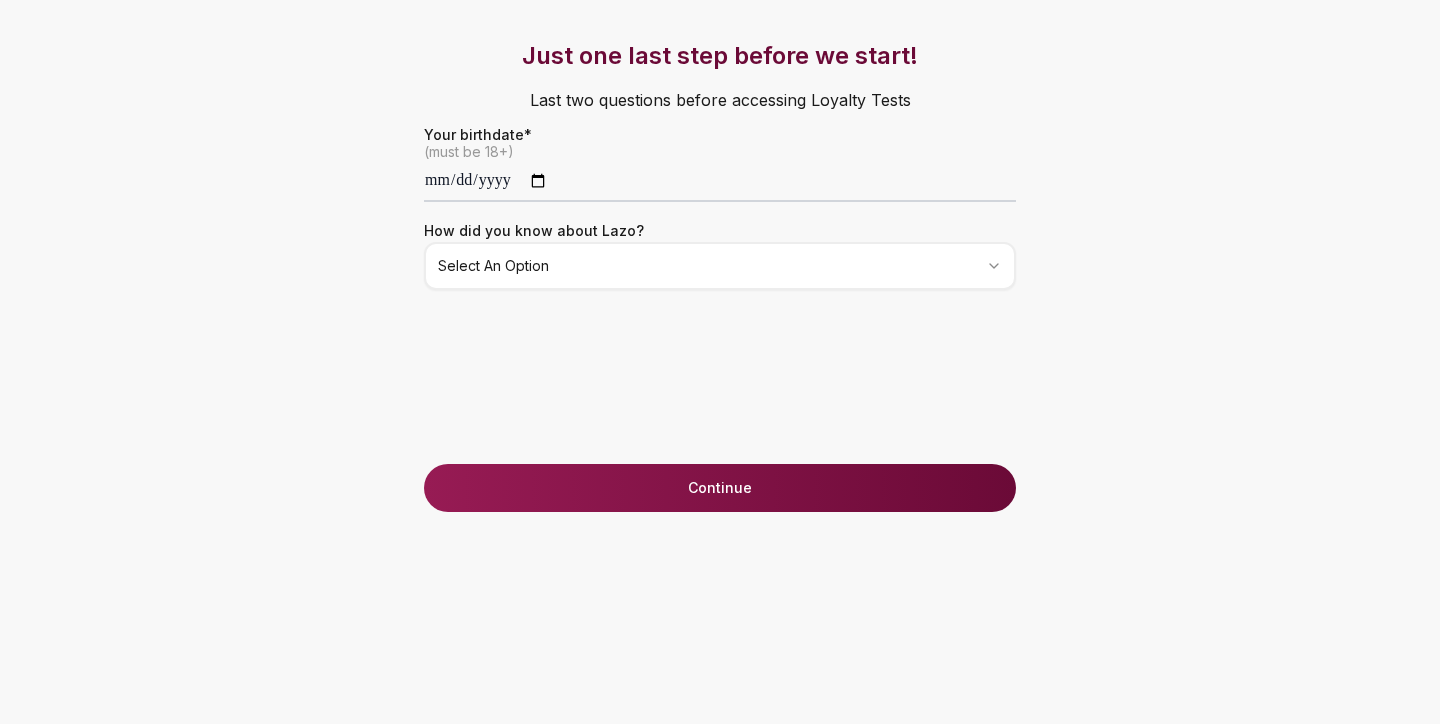 click on "**********" at bounding box center [720, 362] 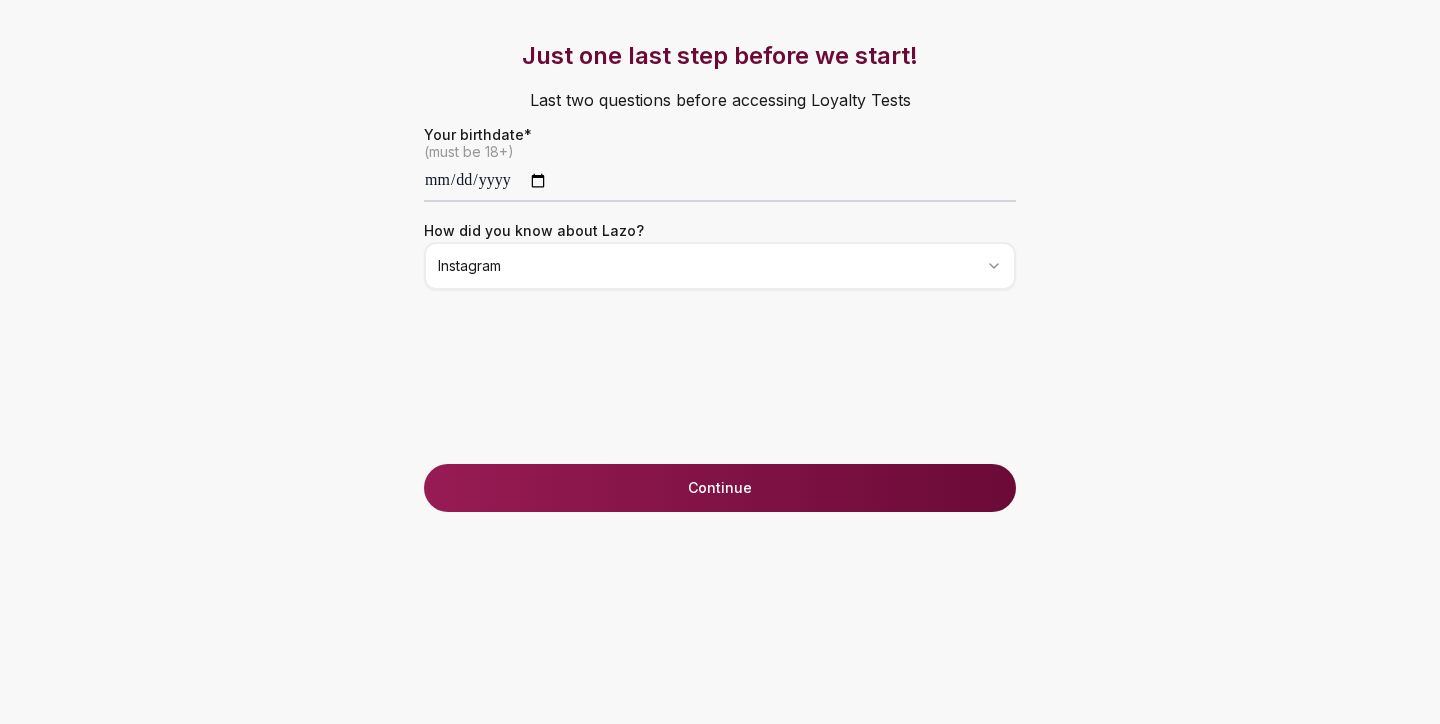 click on "Continue" at bounding box center (720, 488) 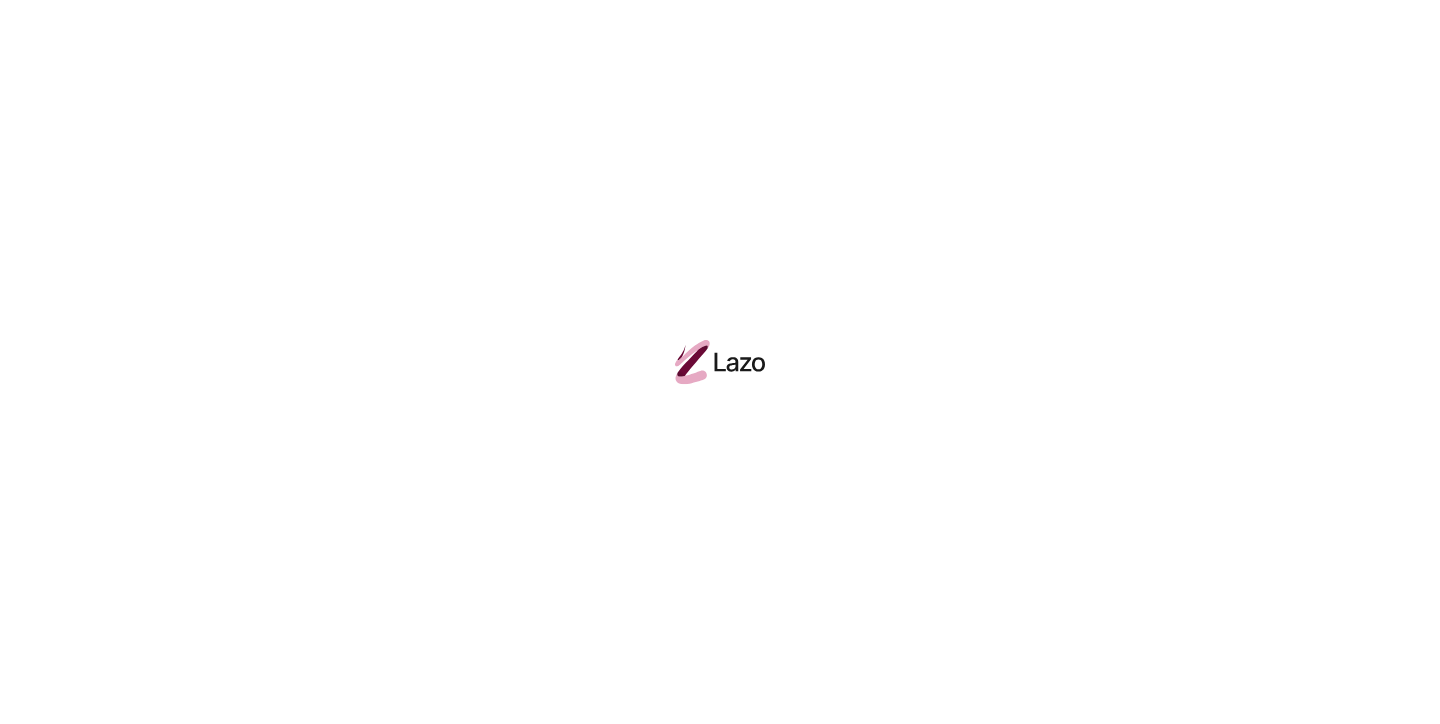scroll, scrollTop: 0, scrollLeft: 0, axis: both 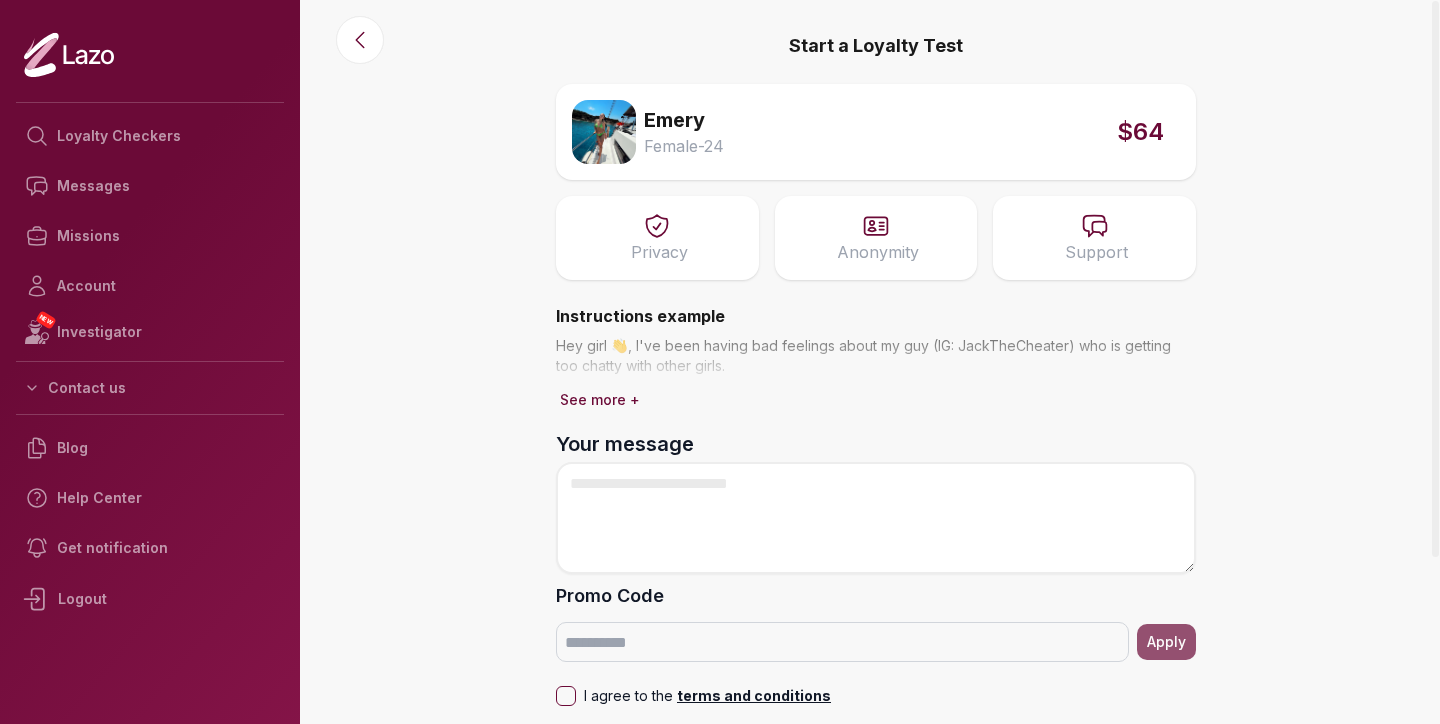 click on "[NAME] Female  -  24 $64" at bounding box center [912, 132] 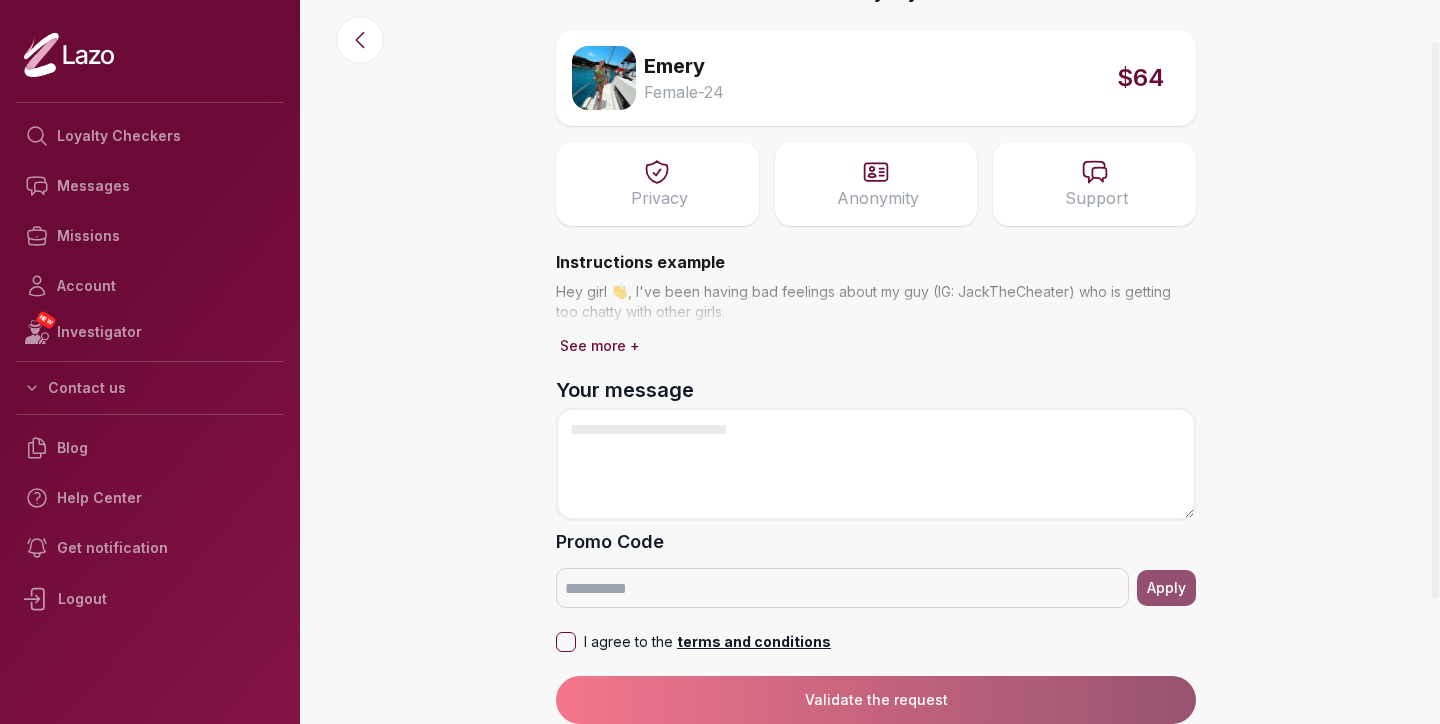click on "See more +" at bounding box center (600, 346) 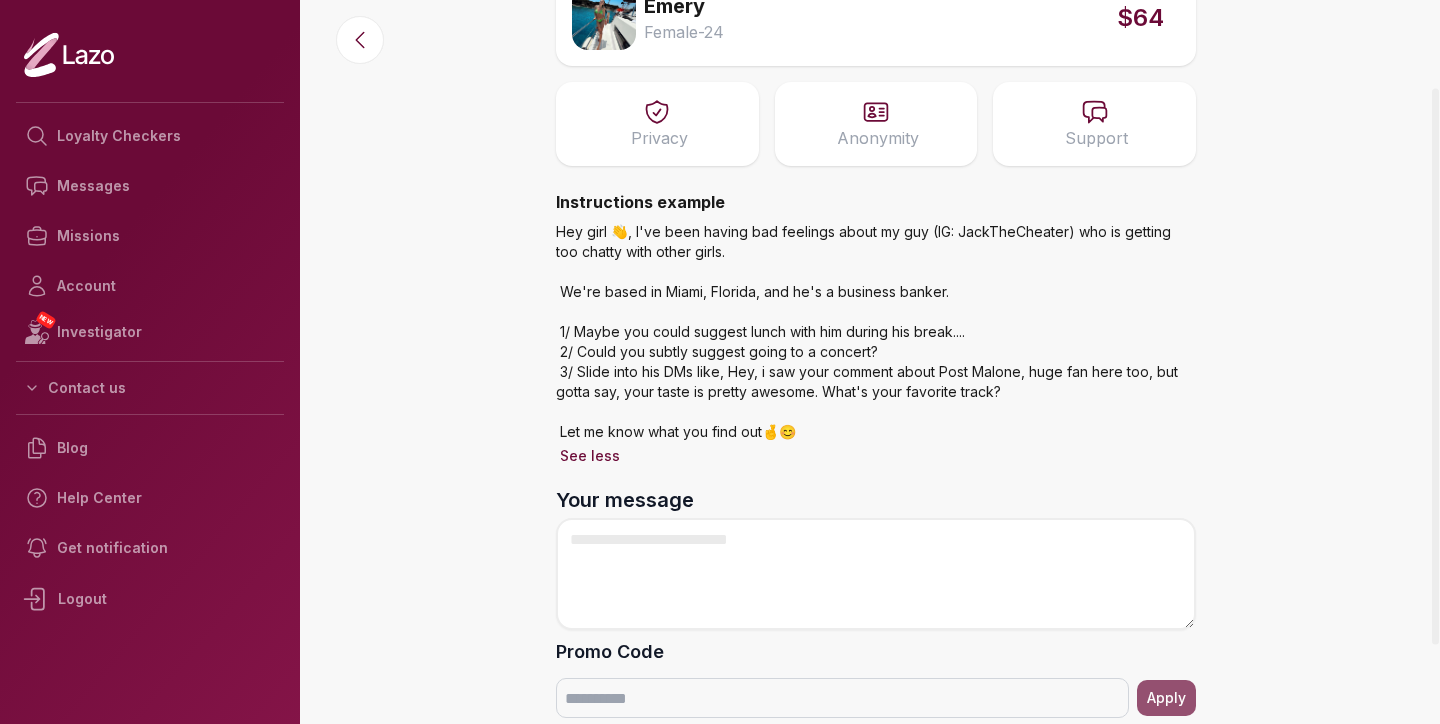 scroll, scrollTop: 224, scrollLeft: 0, axis: vertical 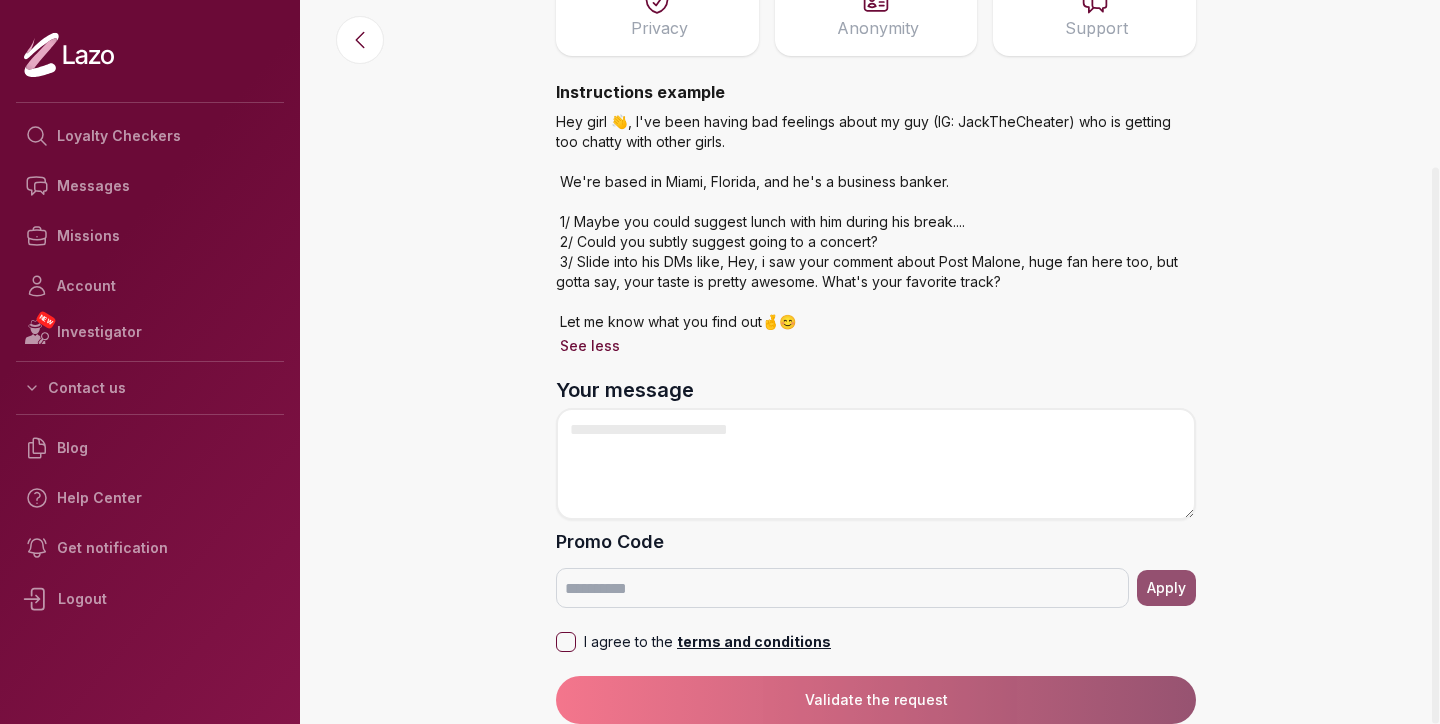 click on "Hey girl 👋, I've been having bad feelings about my guy (IG: JackTheCheater) who is getting too chatty with other girls.
We're based in Miami, Florida, and he's a business banker.
1/ Maybe you could suggest lunch with him during his break....
2/ Could you subtly suggest going to a concert?
3/ Slide into his DMs like, Hey, i saw your comment about Post Malone, huge fan here too, but gotta say, your taste is pretty awesome. What's your favorite track?
Let me know what you find out🤞😊" at bounding box center [876, 222] 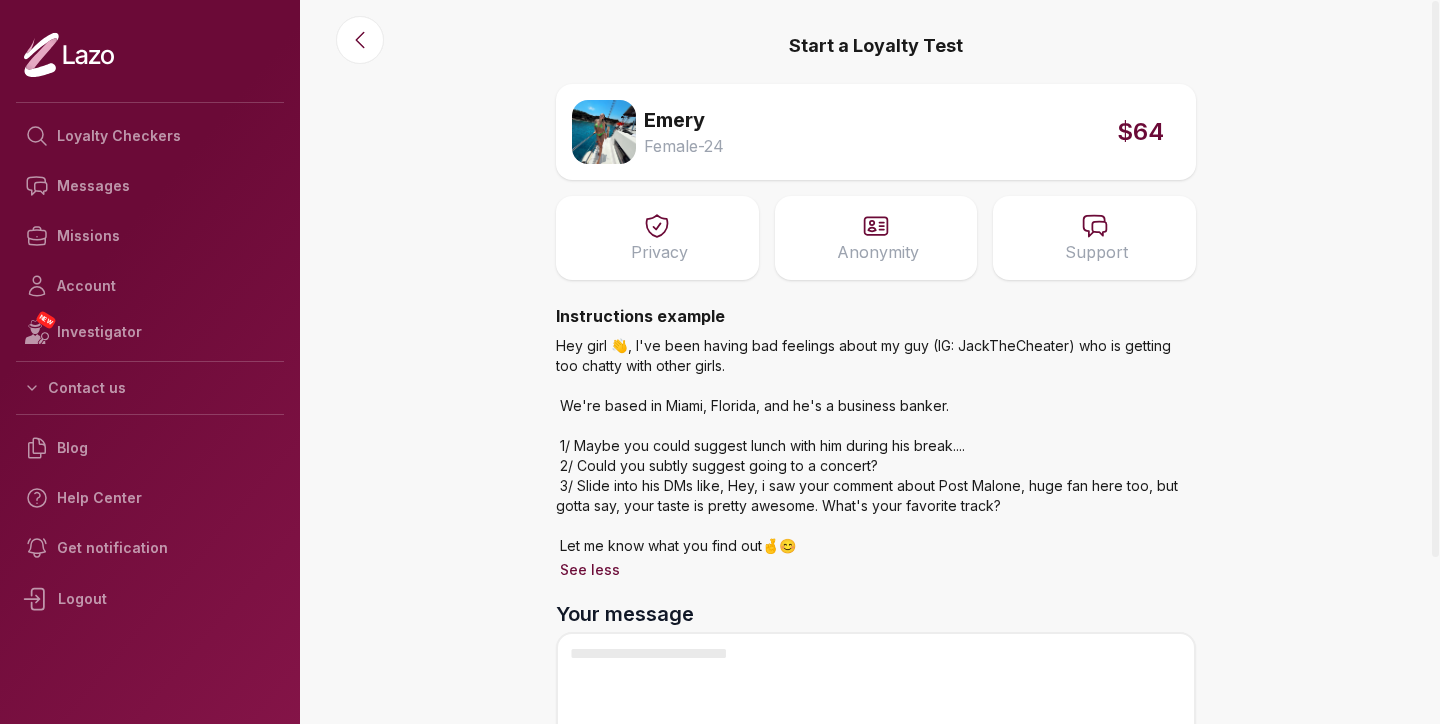 scroll, scrollTop: 0, scrollLeft: 0, axis: both 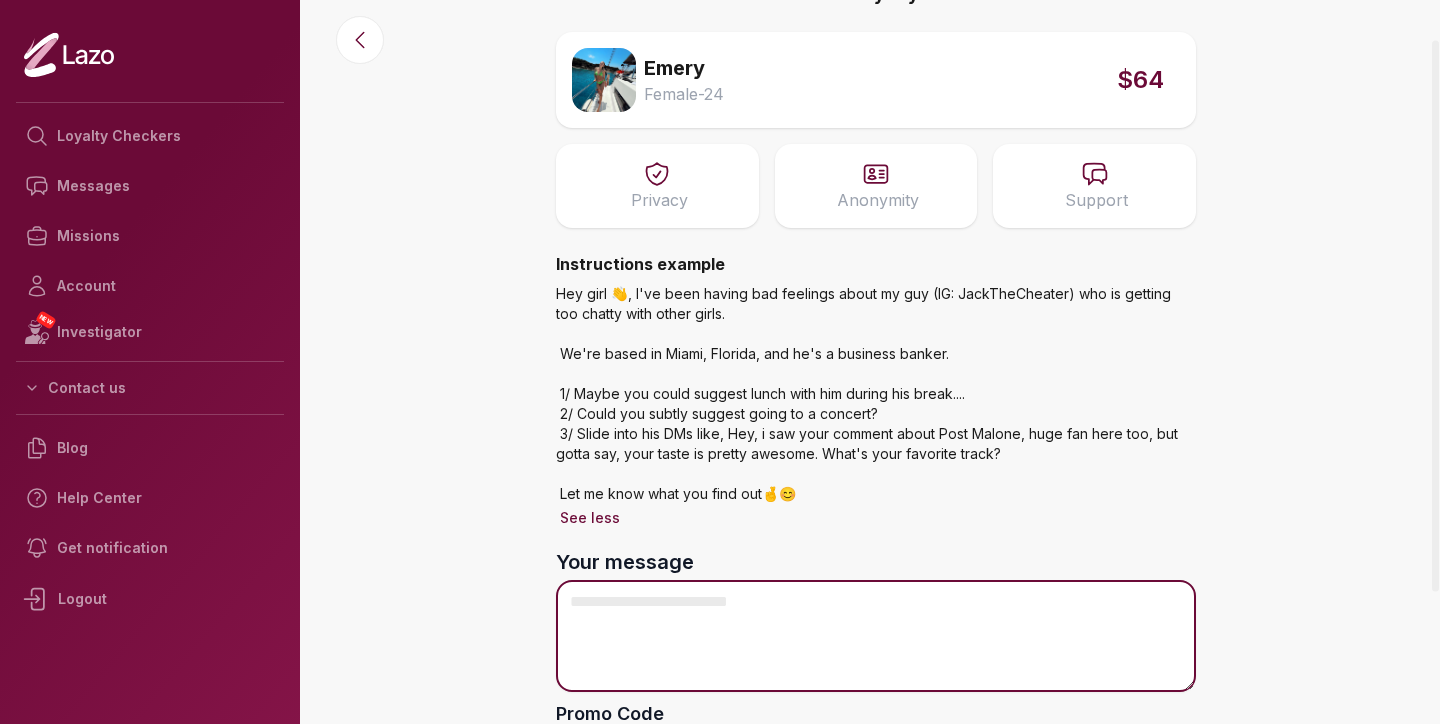 click on "Your message" at bounding box center [876, 636] 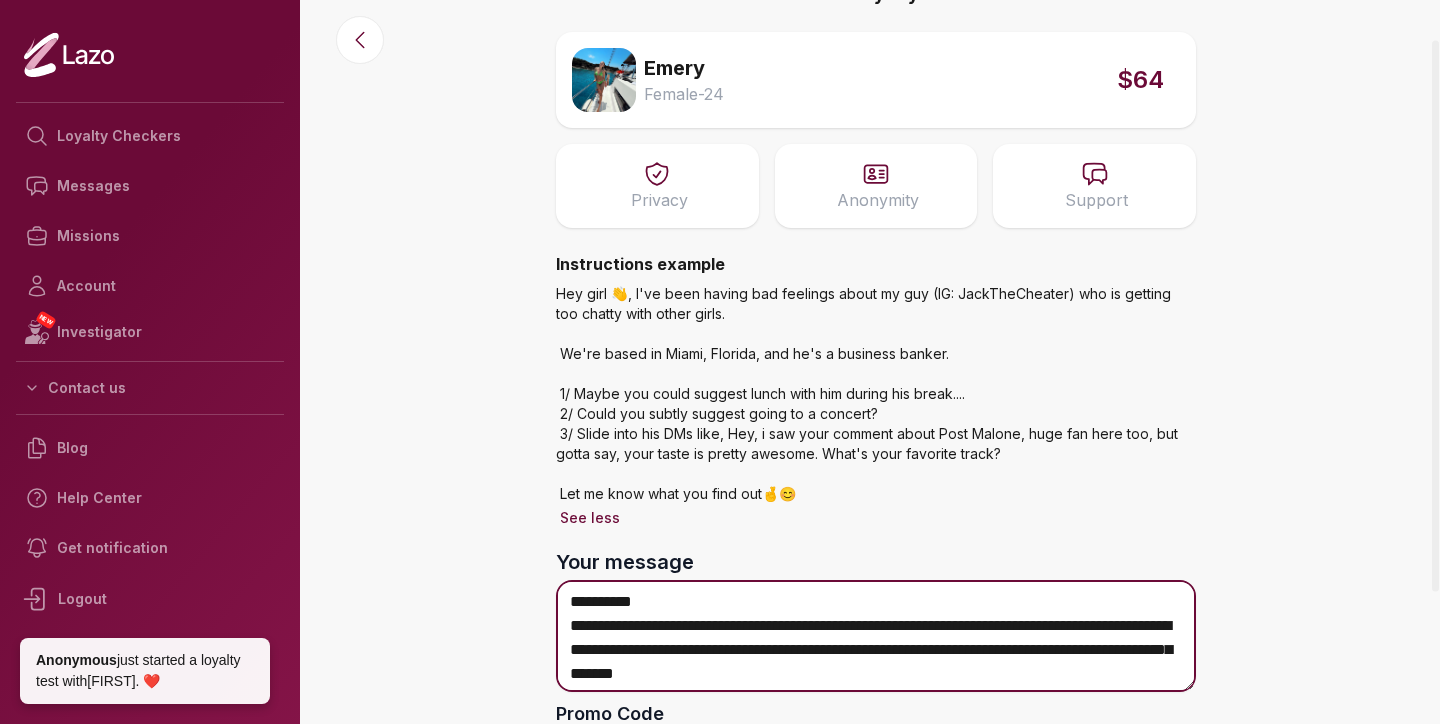 drag, startPoint x: 975, startPoint y: 668, endPoint x: 789, endPoint y: 671, distance: 186.02419 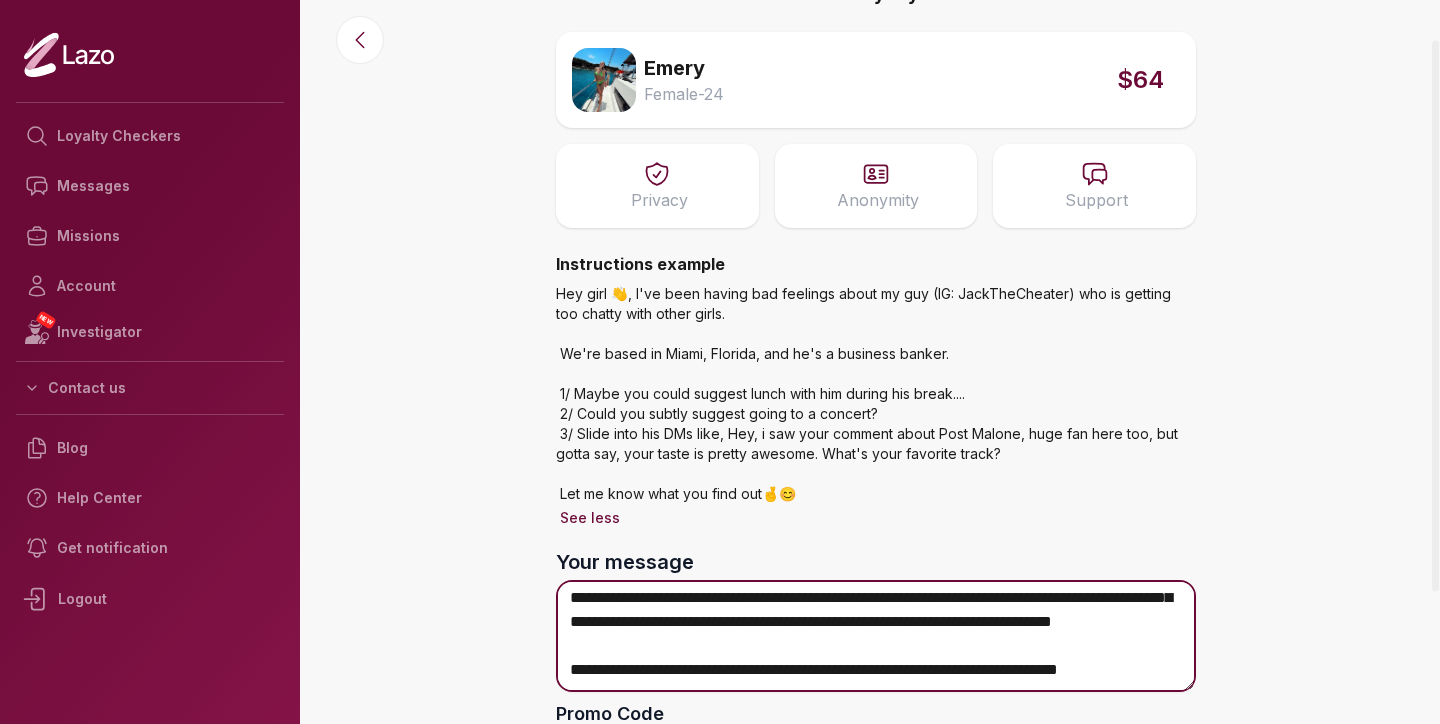 scroll, scrollTop: 113, scrollLeft: 0, axis: vertical 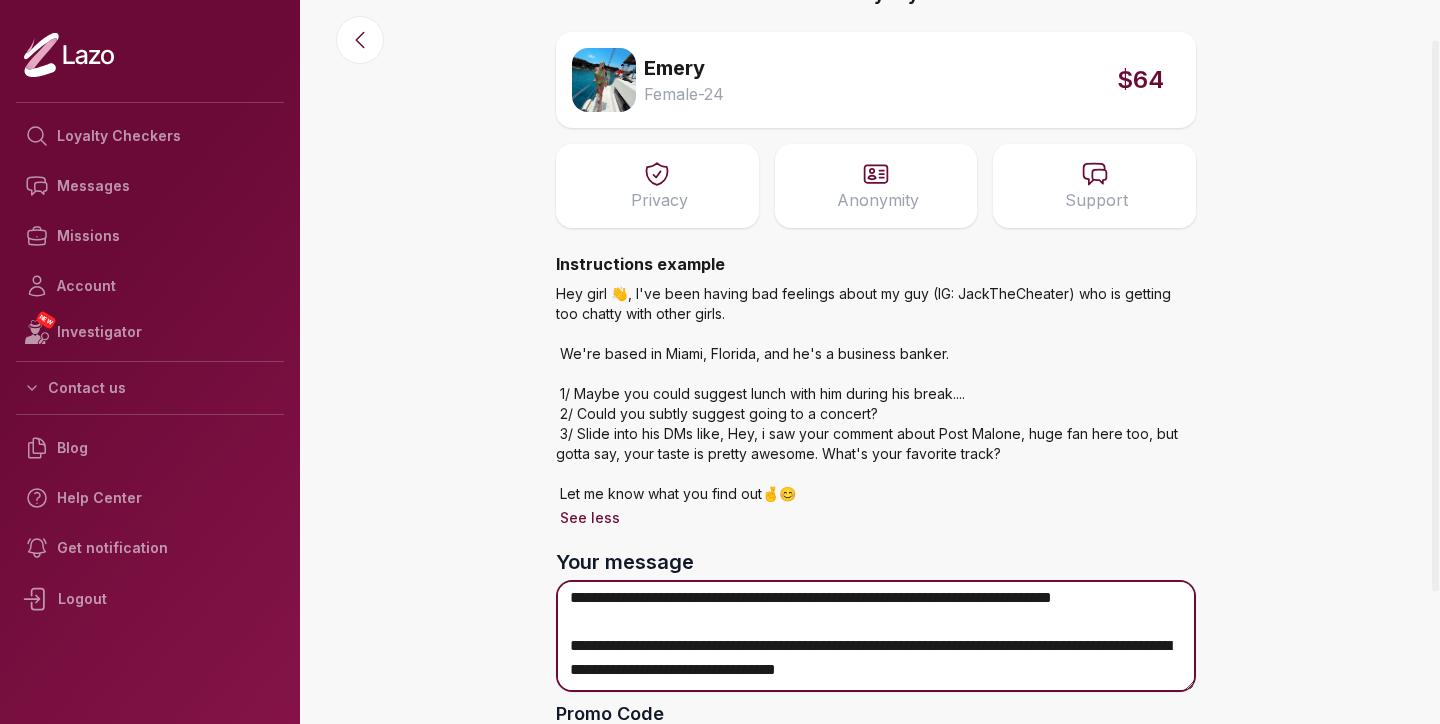 click on "**********" at bounding box center [876, 636] 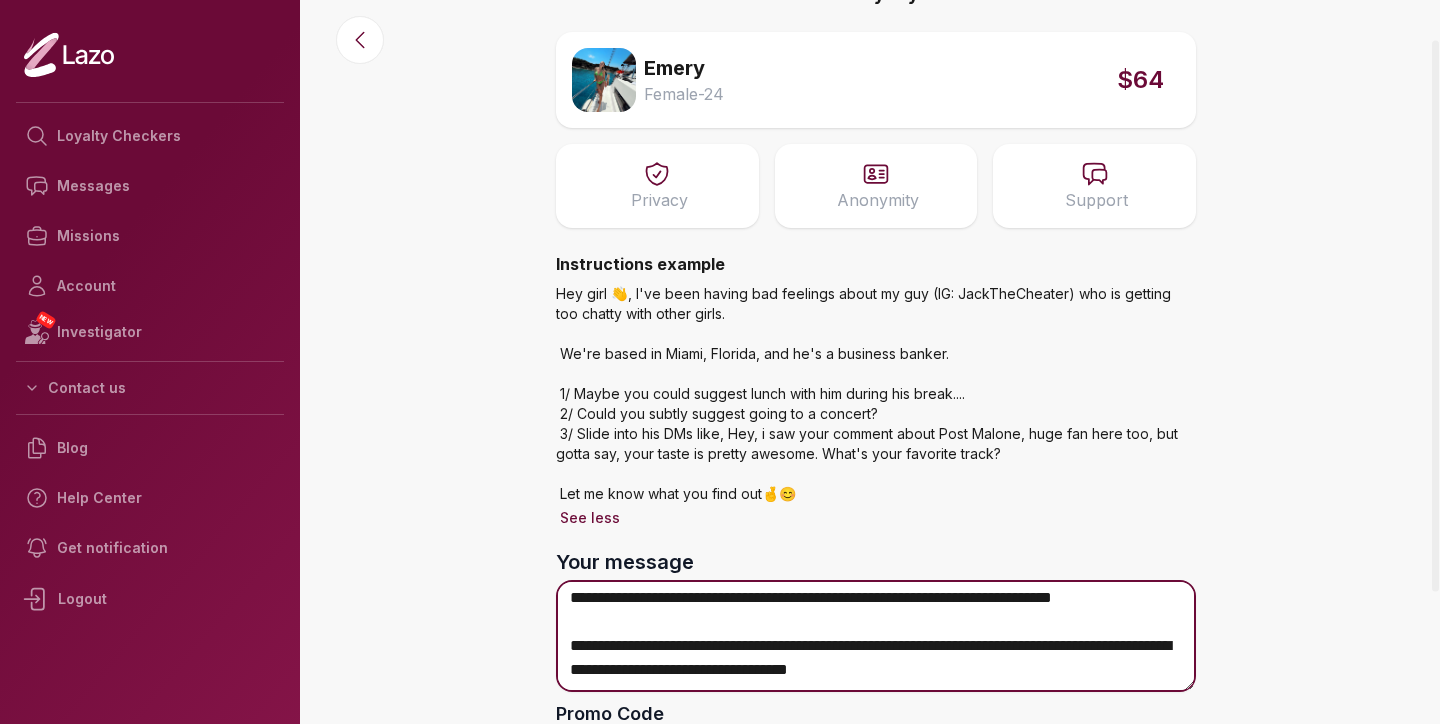 click on "**********" at bounding box center (876, 636) 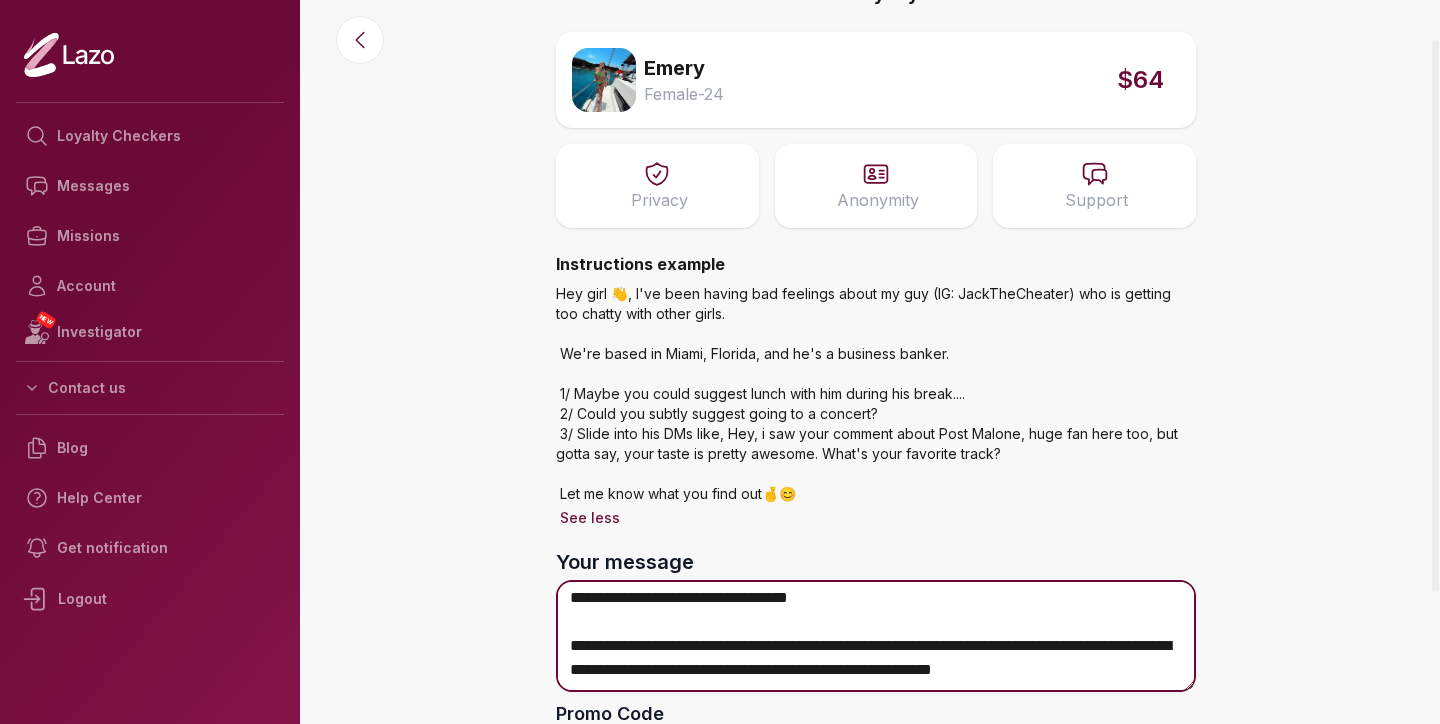 scroll, scrollTop: 209, scrollLeft: 0, axis: vertical 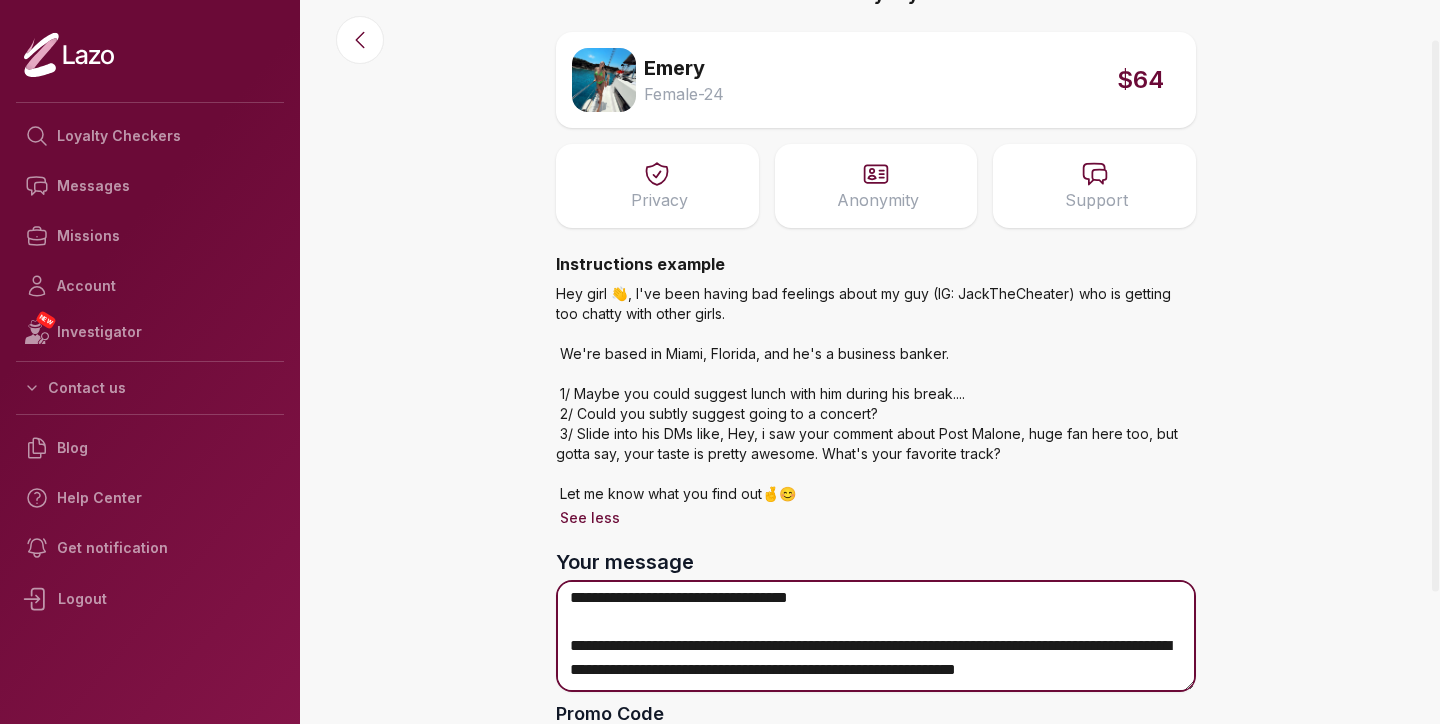 drag, startPoint x: 975, startPoint y: 657, endPoint x: 1012, endPoint y: 679, distance: 43.046486 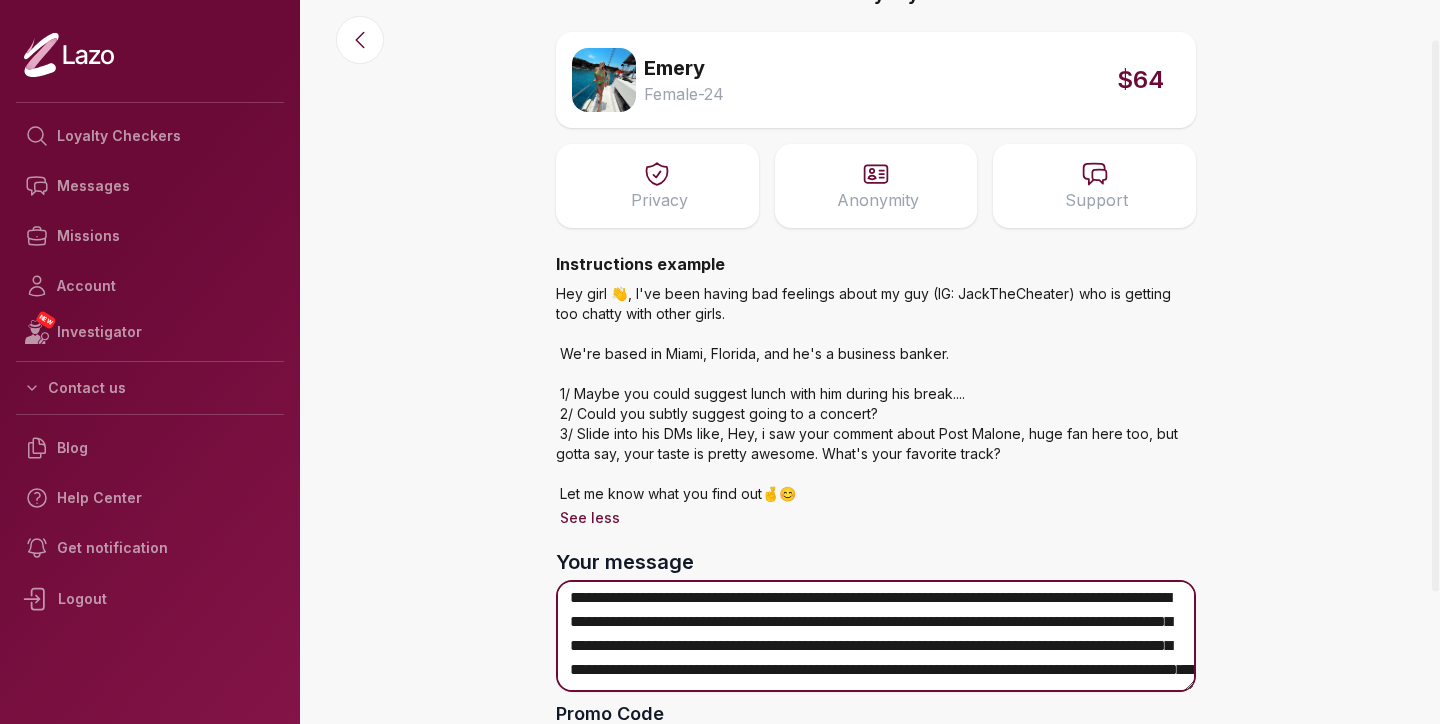 scroll, scrollTop: 329, scrollLeft: 0, axis: vertical 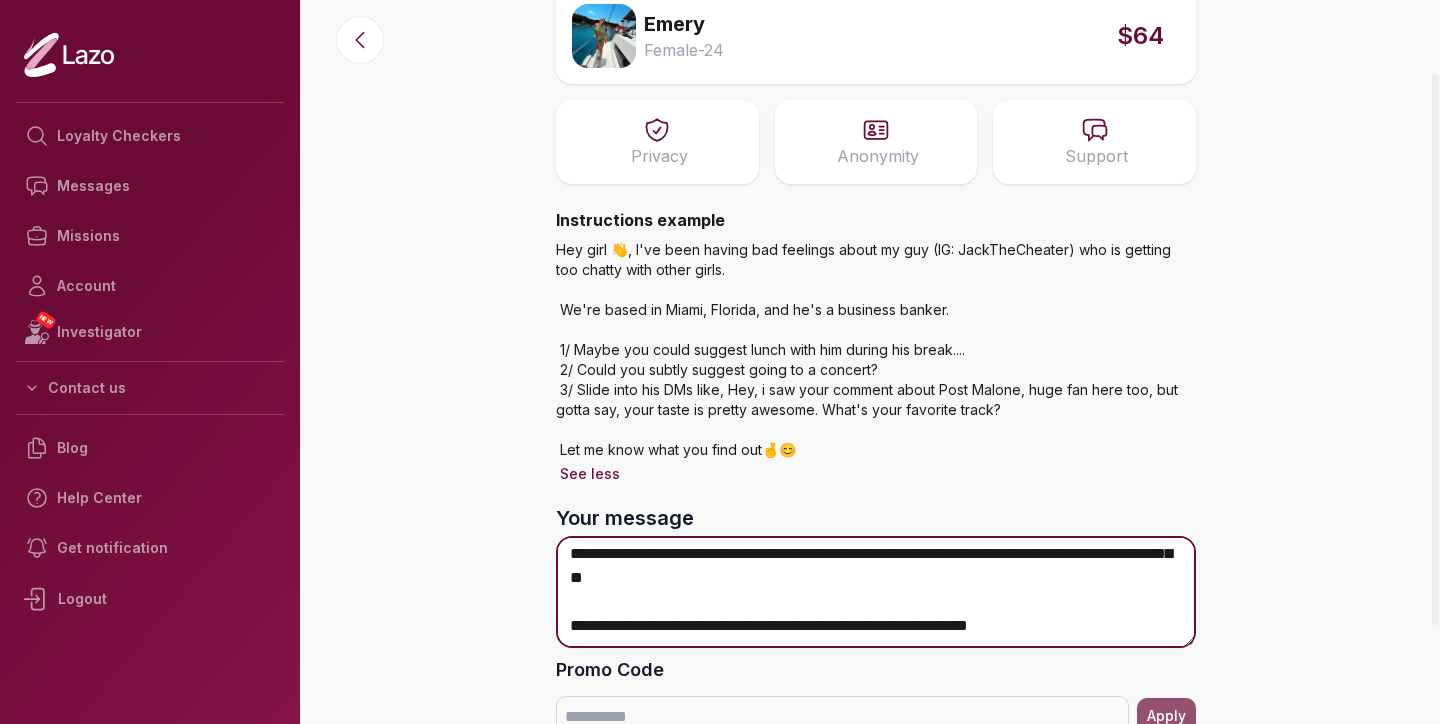 click on "**********" at bounding box center (876, 592) 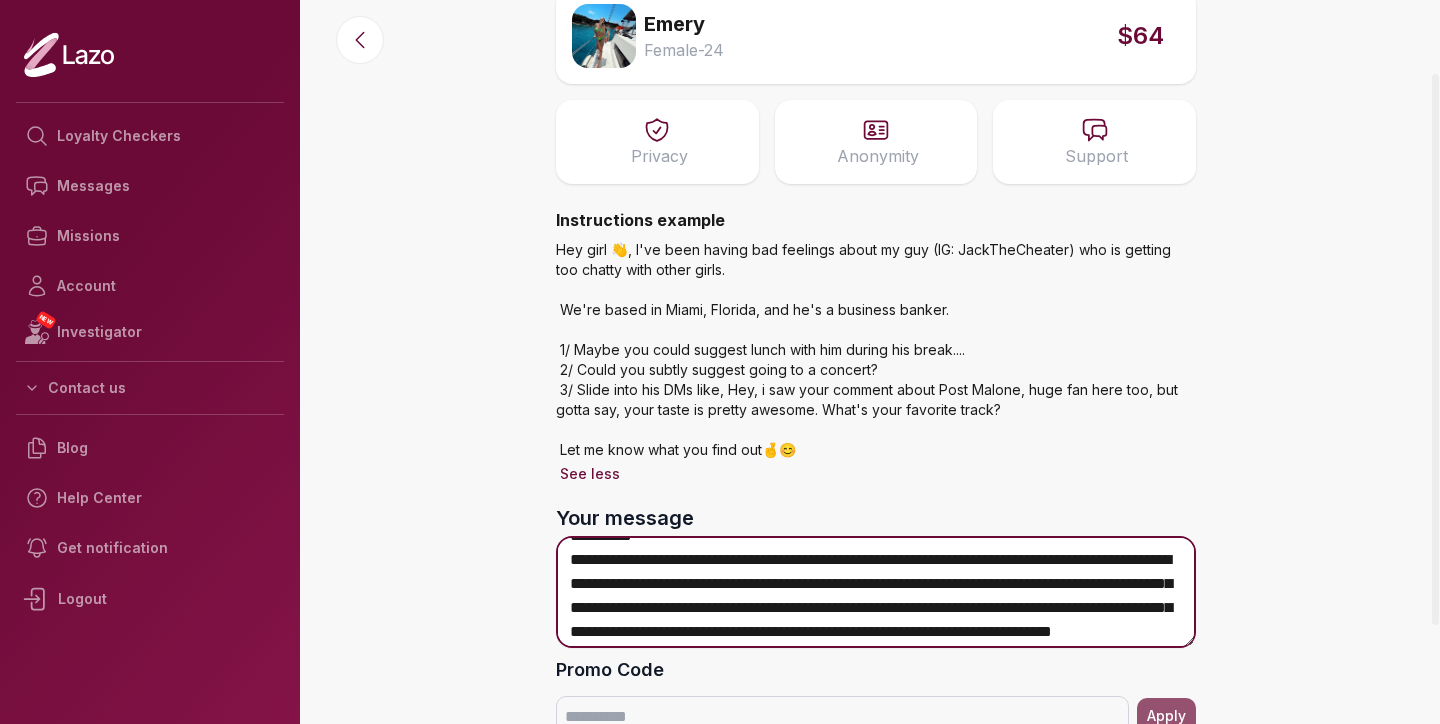 scroll, scrollTop: 0, scrollLeft: 0, axis: both 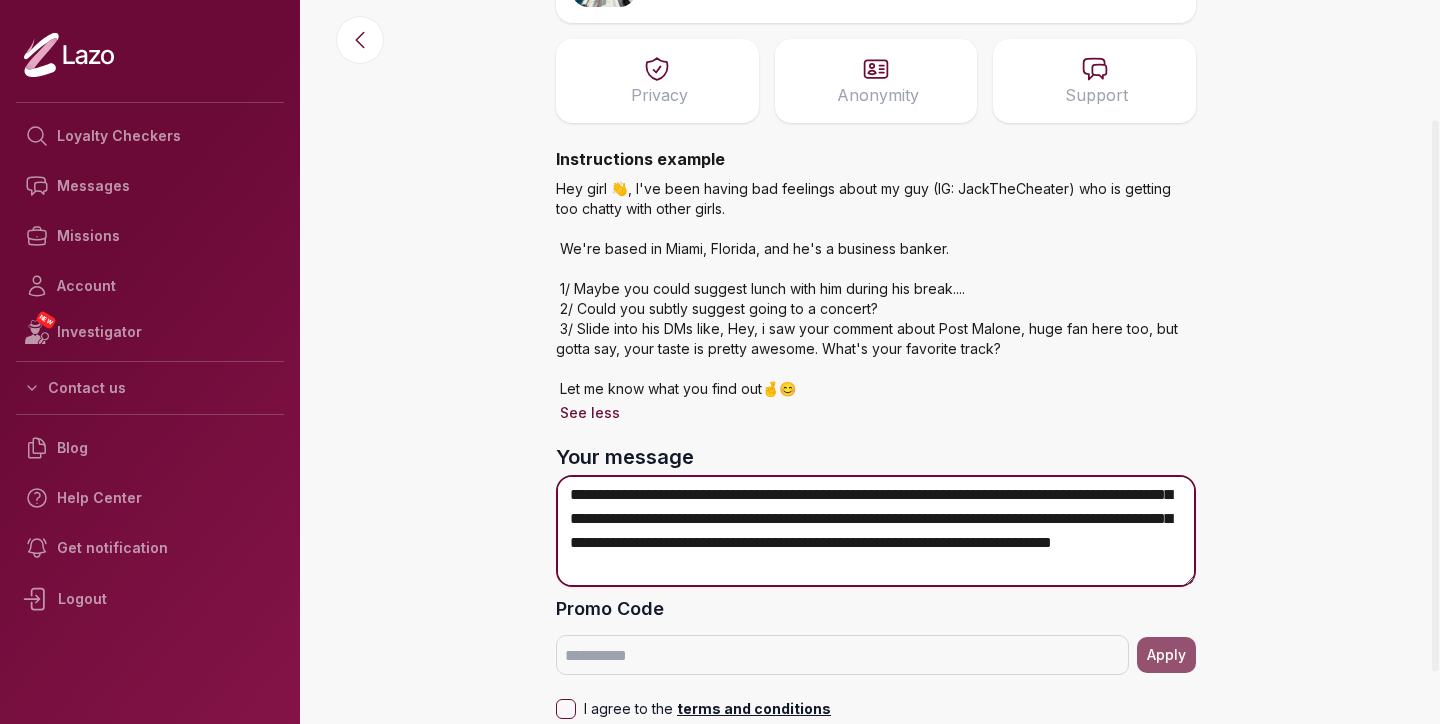 click on "**********" at bounding box center [876, 531] 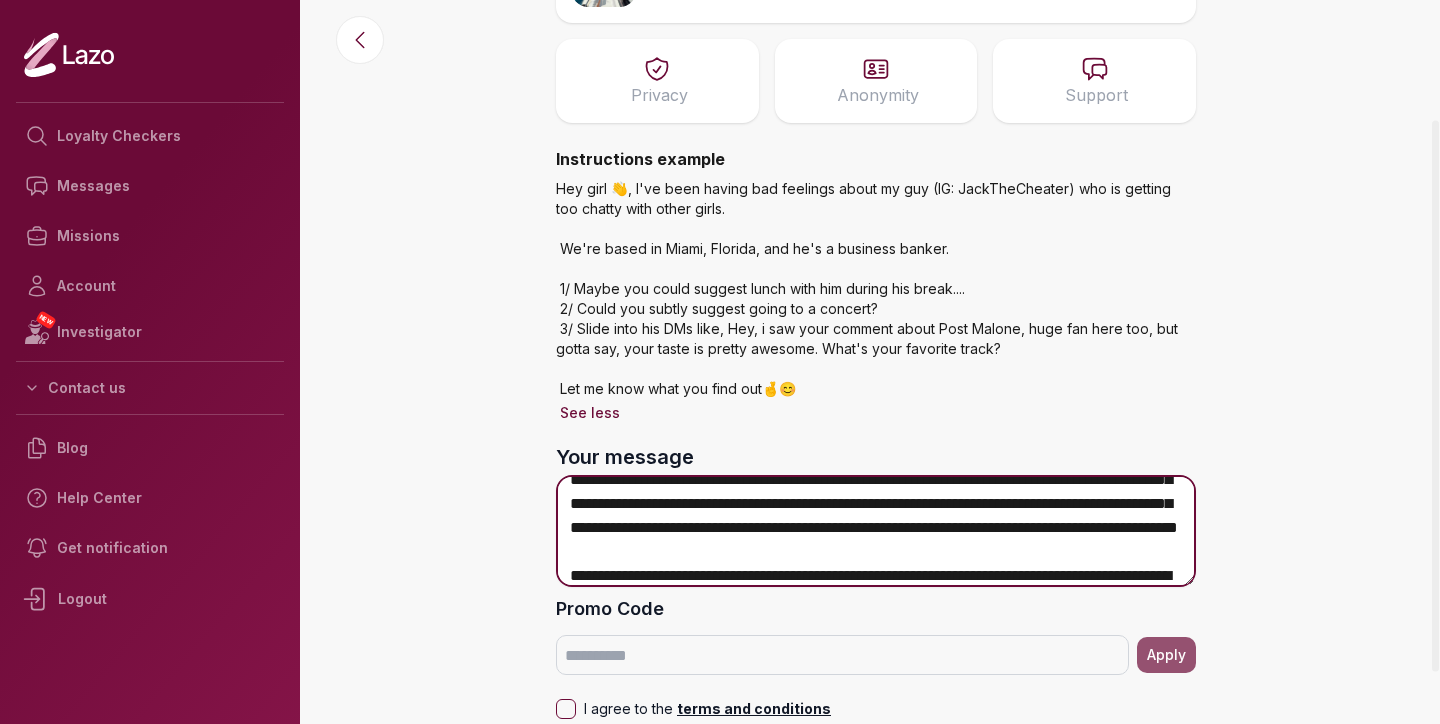 scroll, scrollTop: 69, scrollLeft: 0, axis: vertical 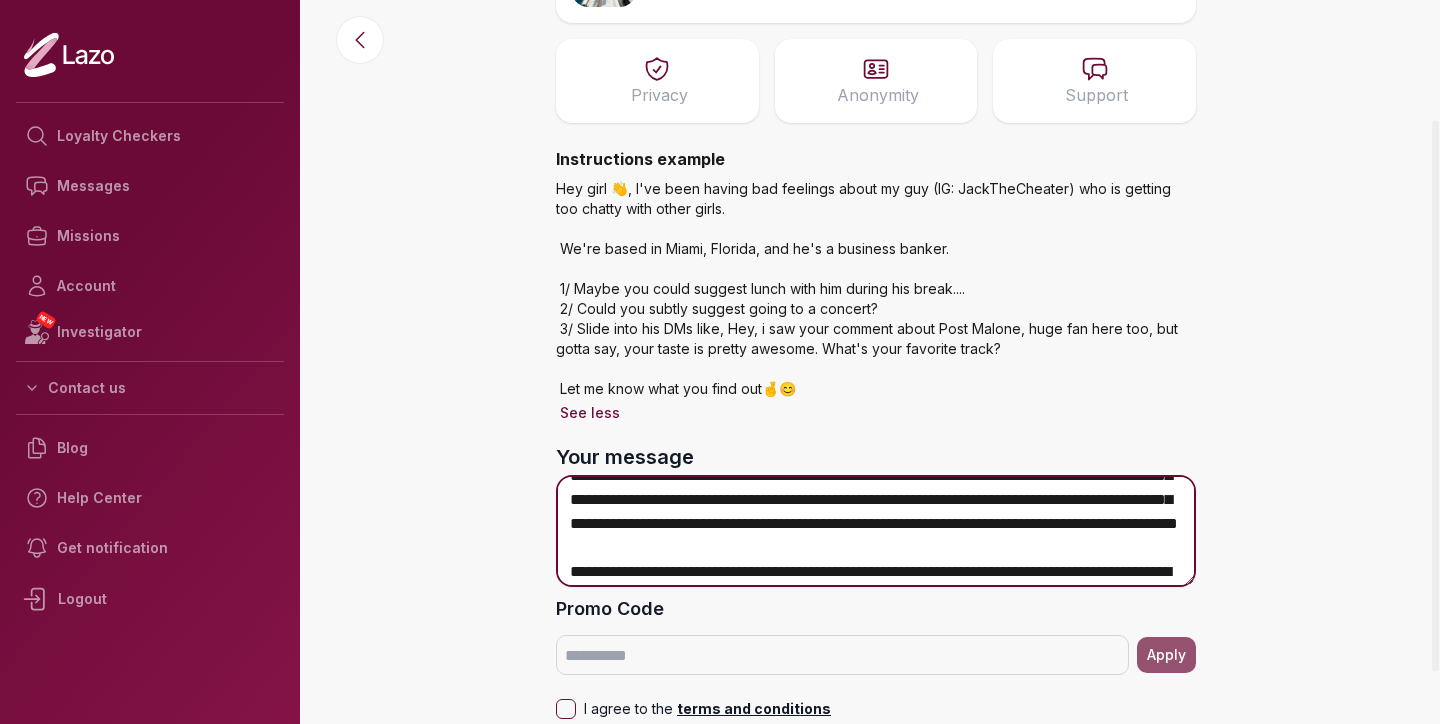 click on "**********" at bounding box center [876, 531] 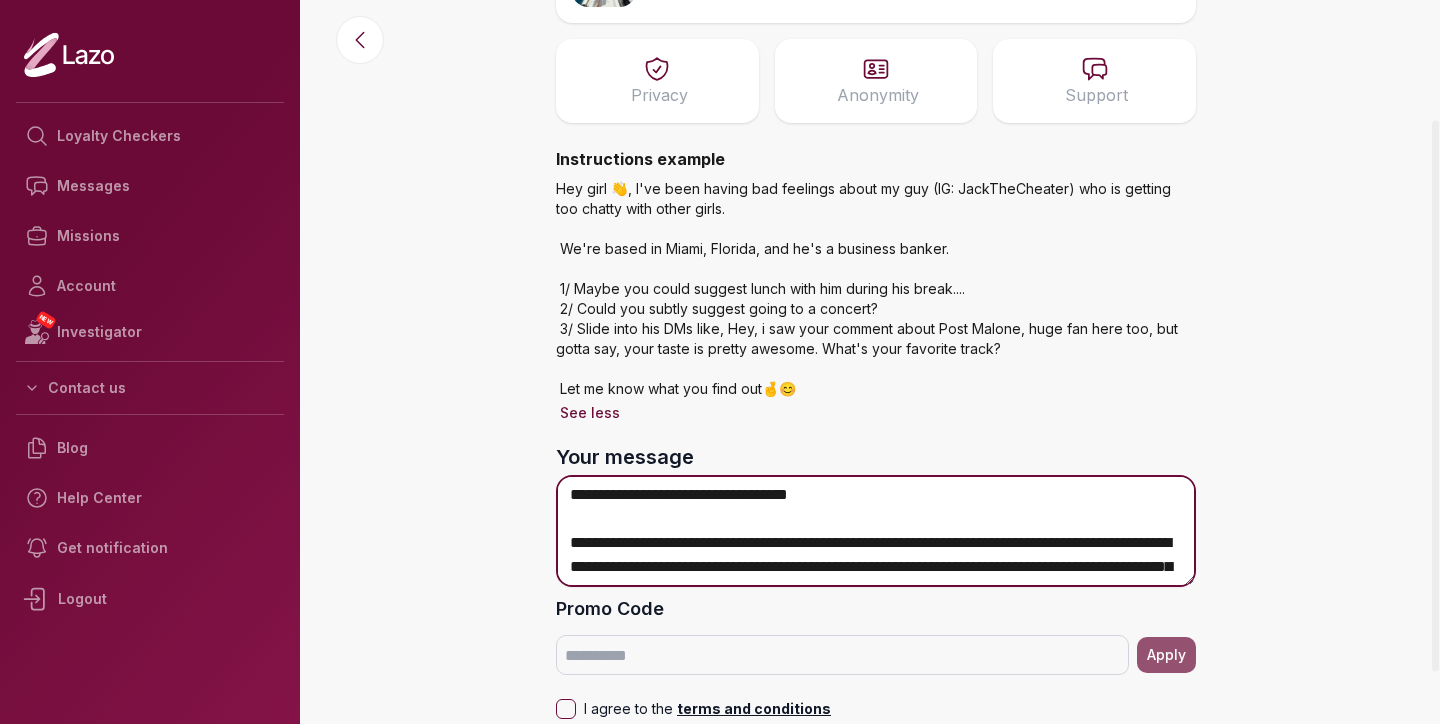 scroll, scrollTop: 201, scrollLeft: 0, axis: vertical 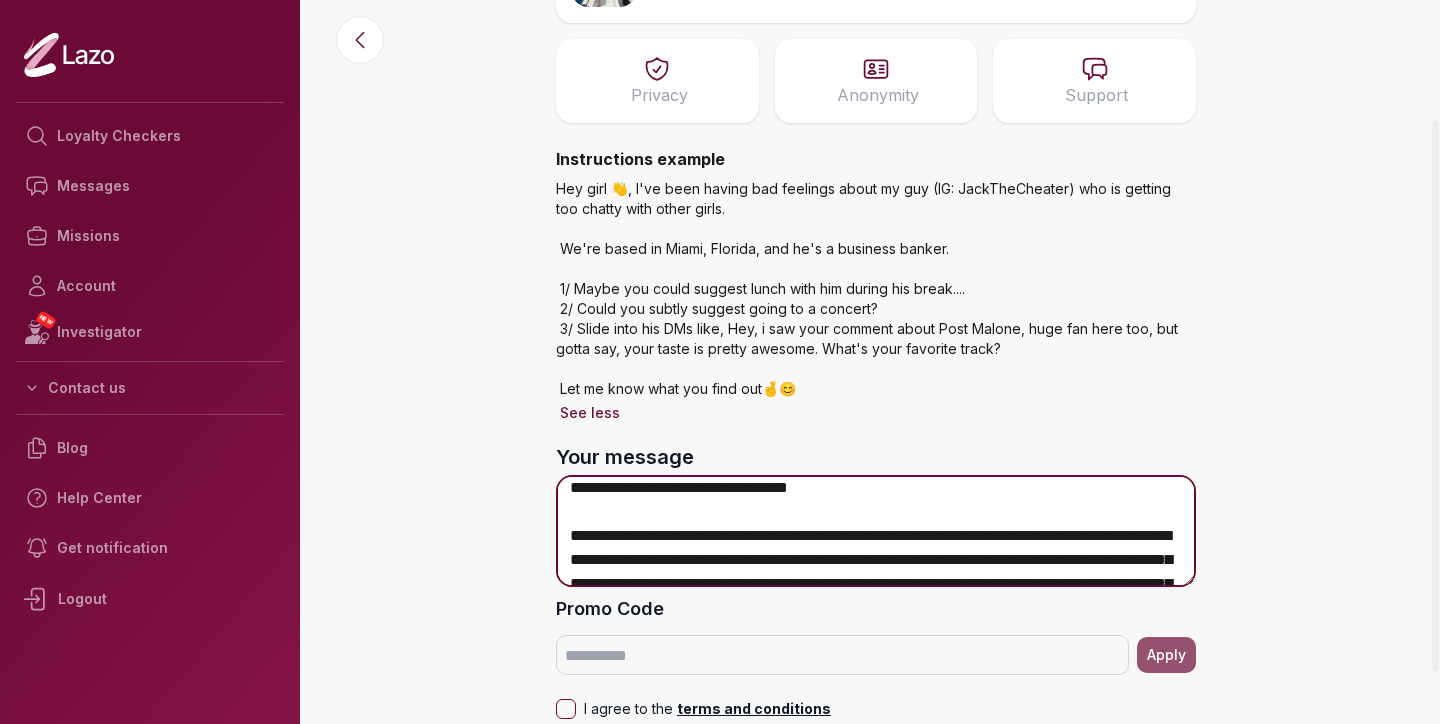 drag, startPoint x: 1147, startPoint y: 488, endPoint x: 981, endPoint y: 491, distance: 166.0271 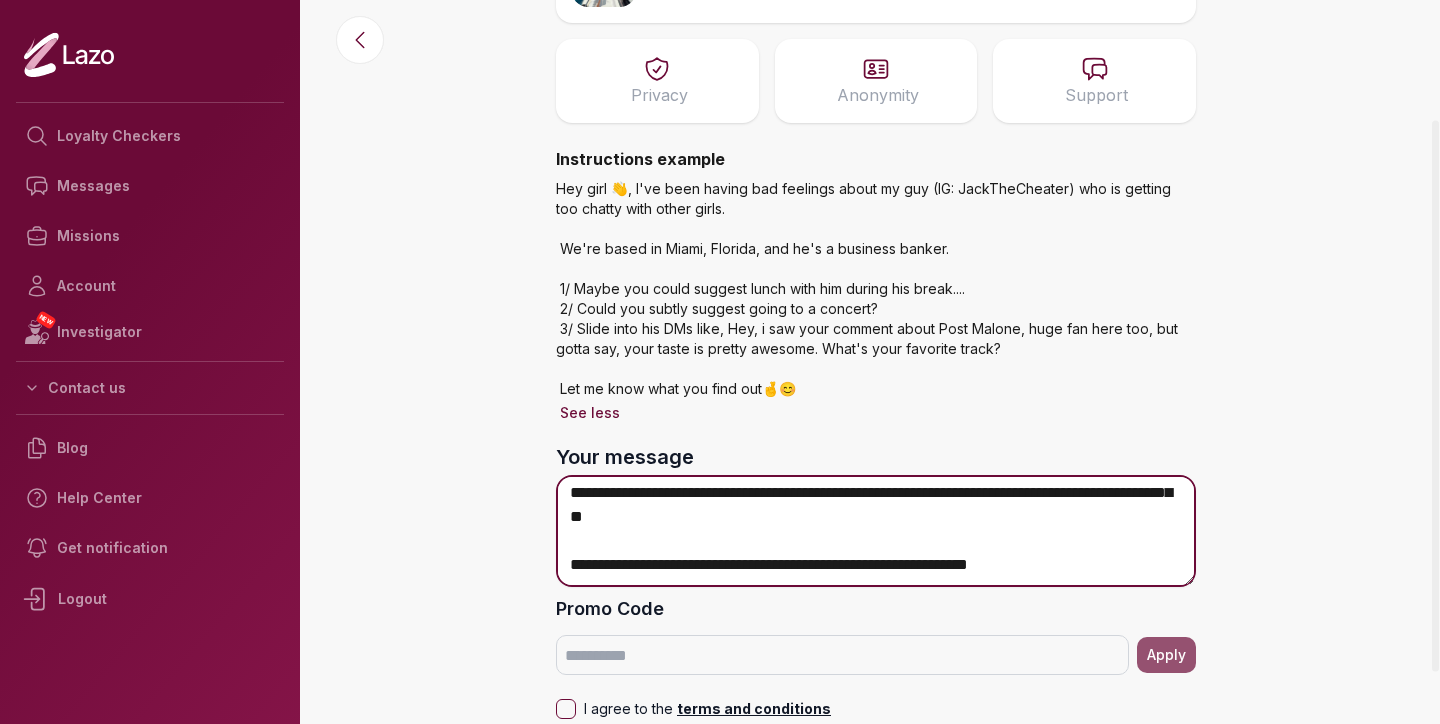 scroll, scrollTop: 388, scrollLeft: 0, axis: vertical 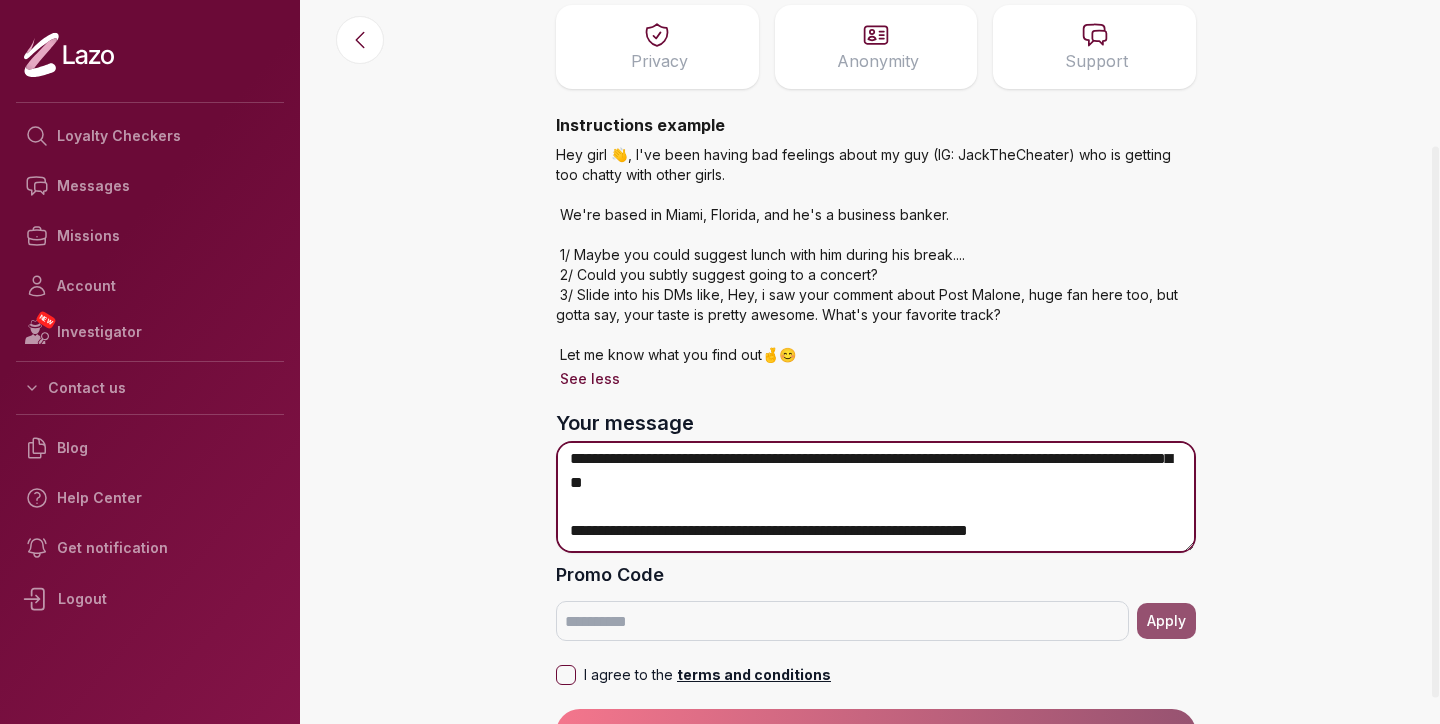 click on "Your message" at bounding box center [876, 497] 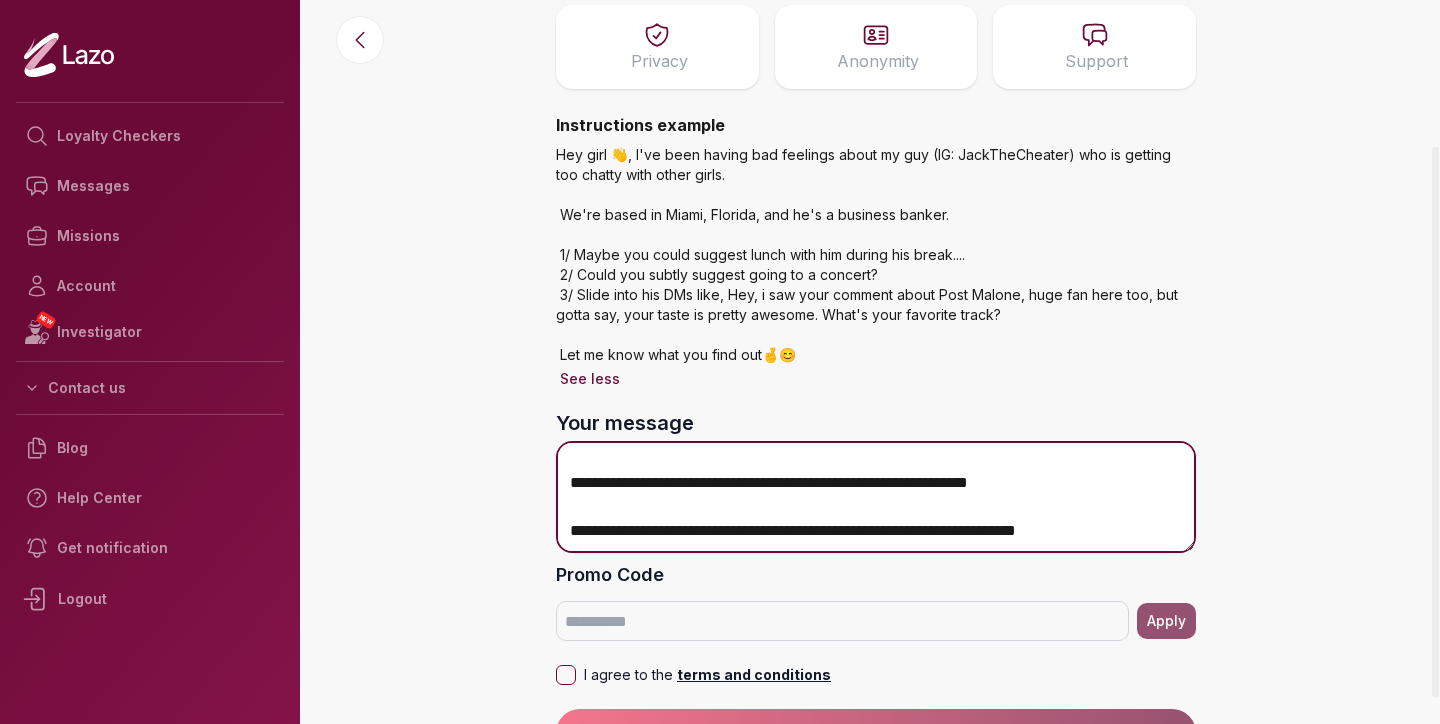 scroll, scrollTop: 449, scrollLeft: 0, axis: vertical 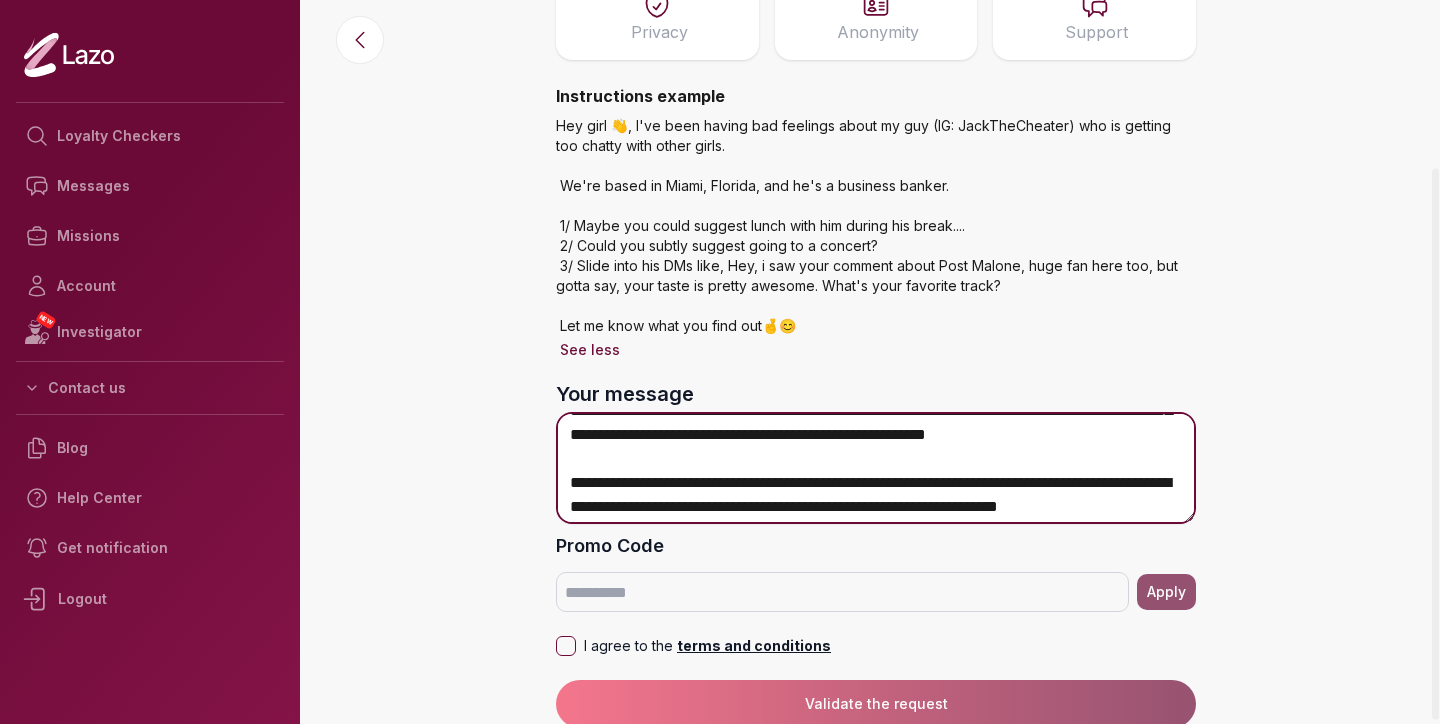 click on "Your message" at bounding box center [876, 468] 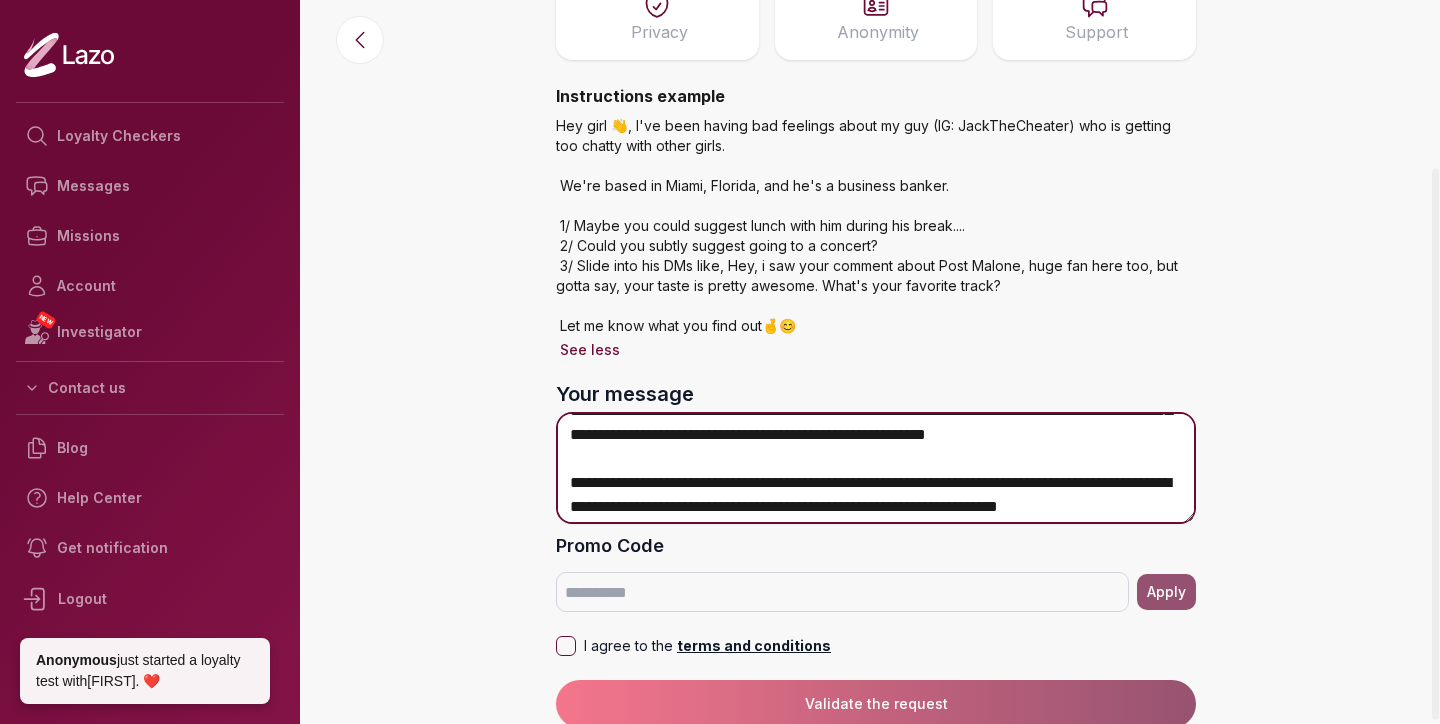 scroll, scrollTop: 460, scrollLeft: 0, axis: vertical 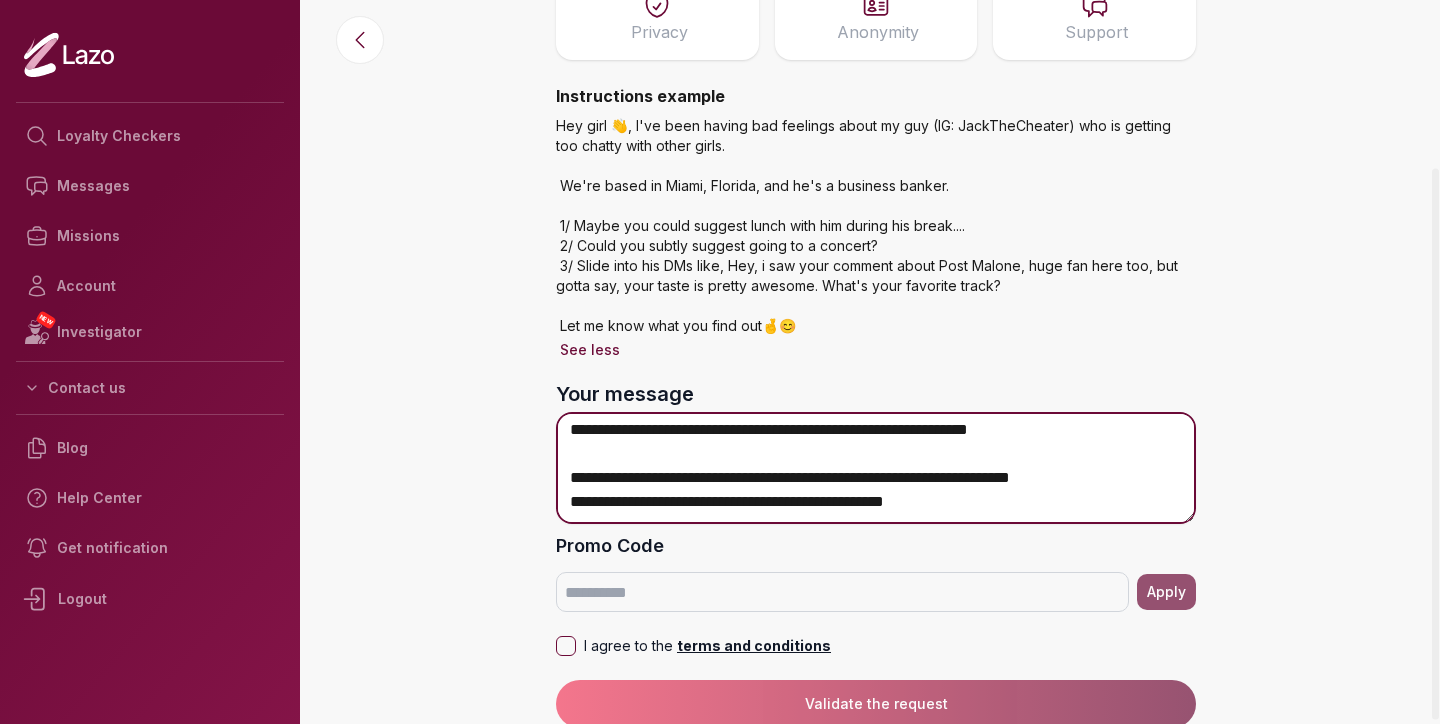 click on "Your message" at bounding box center (876, 468) 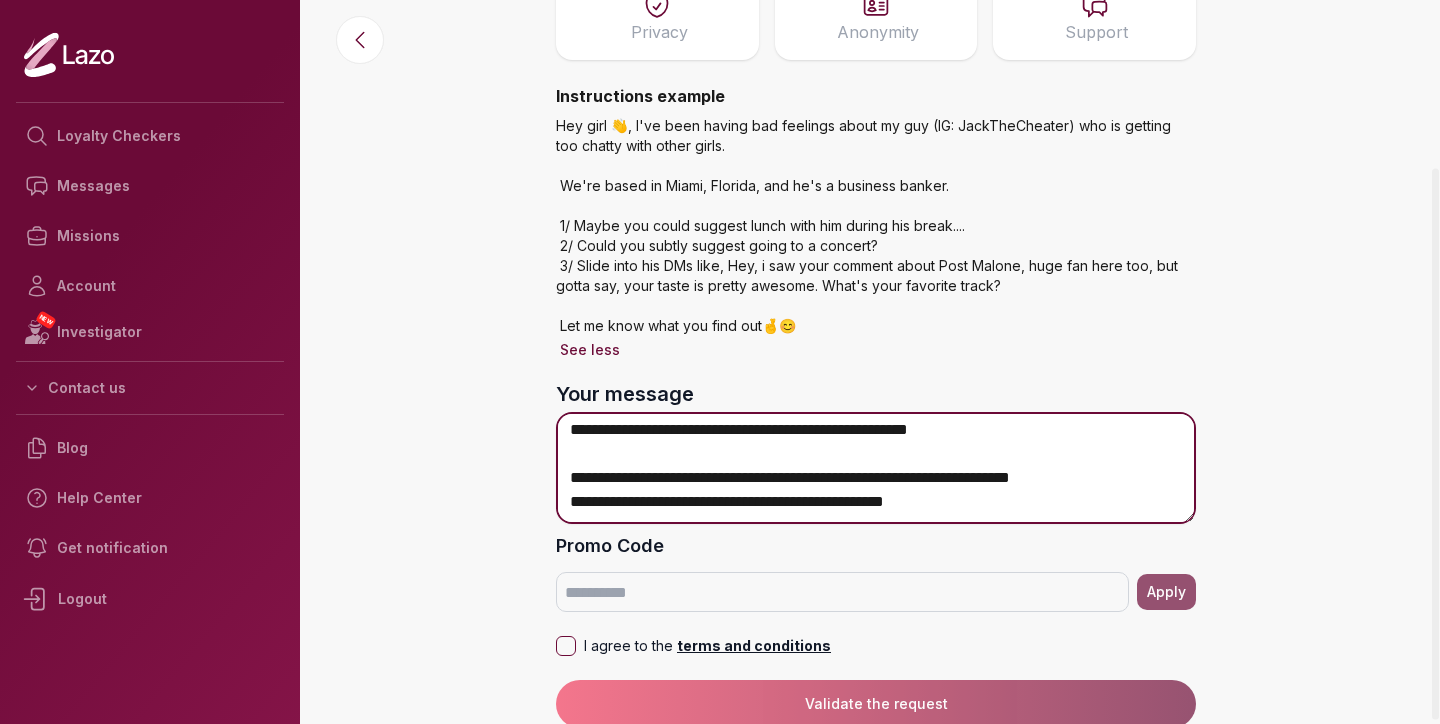 click on "Your message" at bounding box center [876, 468] 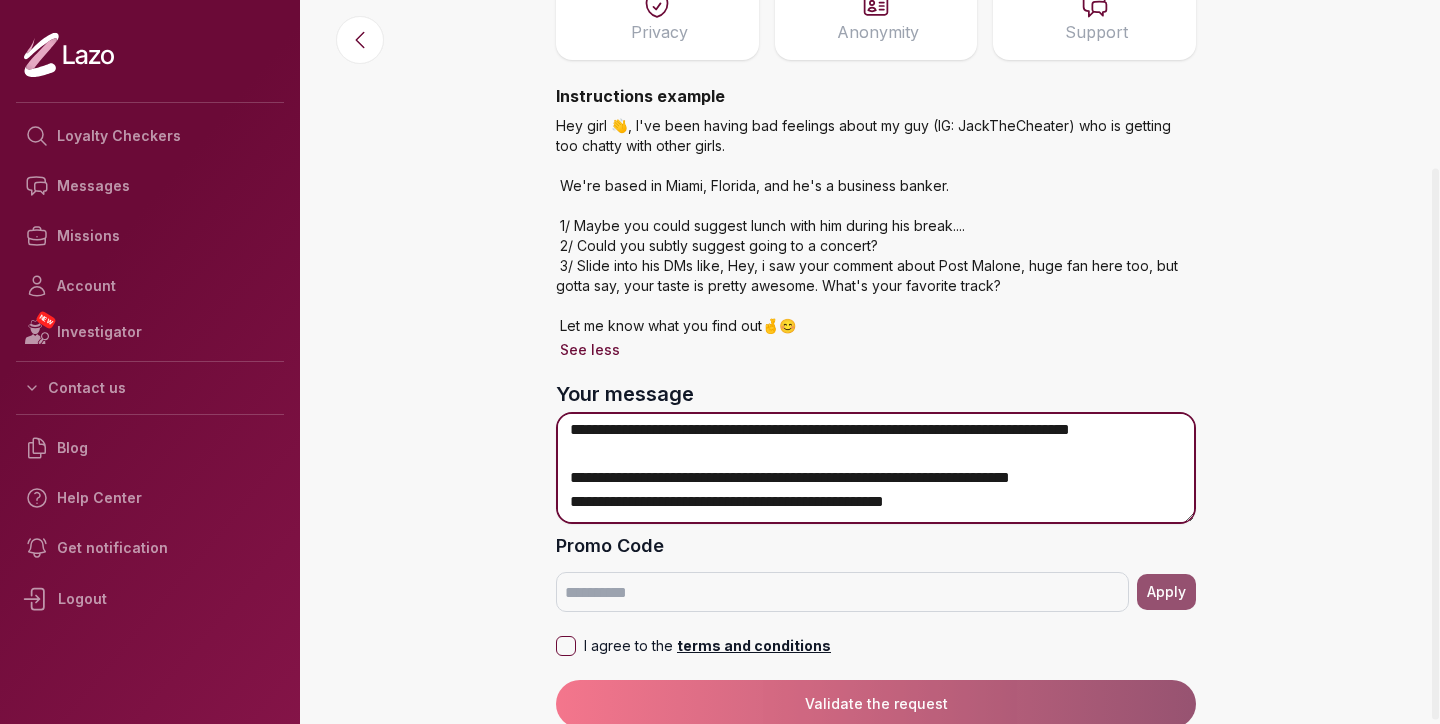 scroll, scrollTop: 532, scrollLeft: 0, axis: vertical 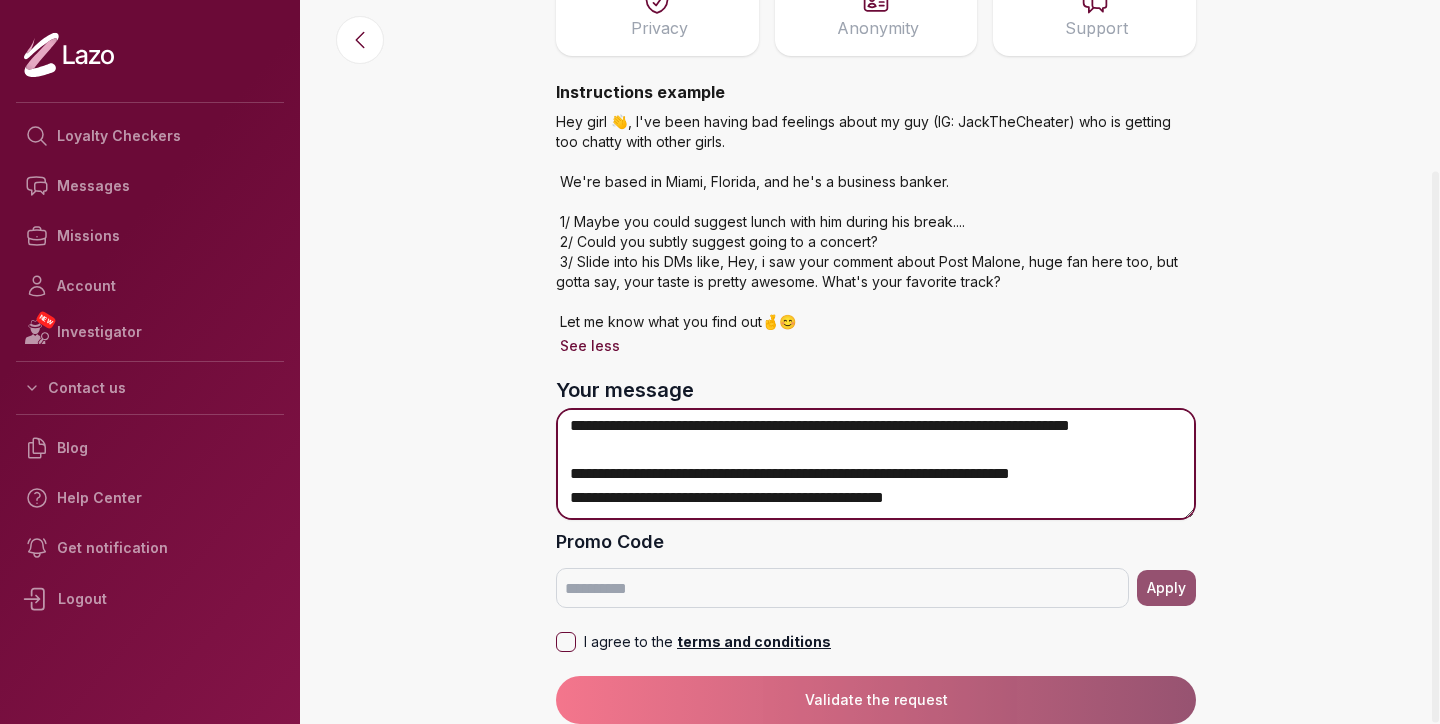 click on "Your message" at bounding box center (876, 464) 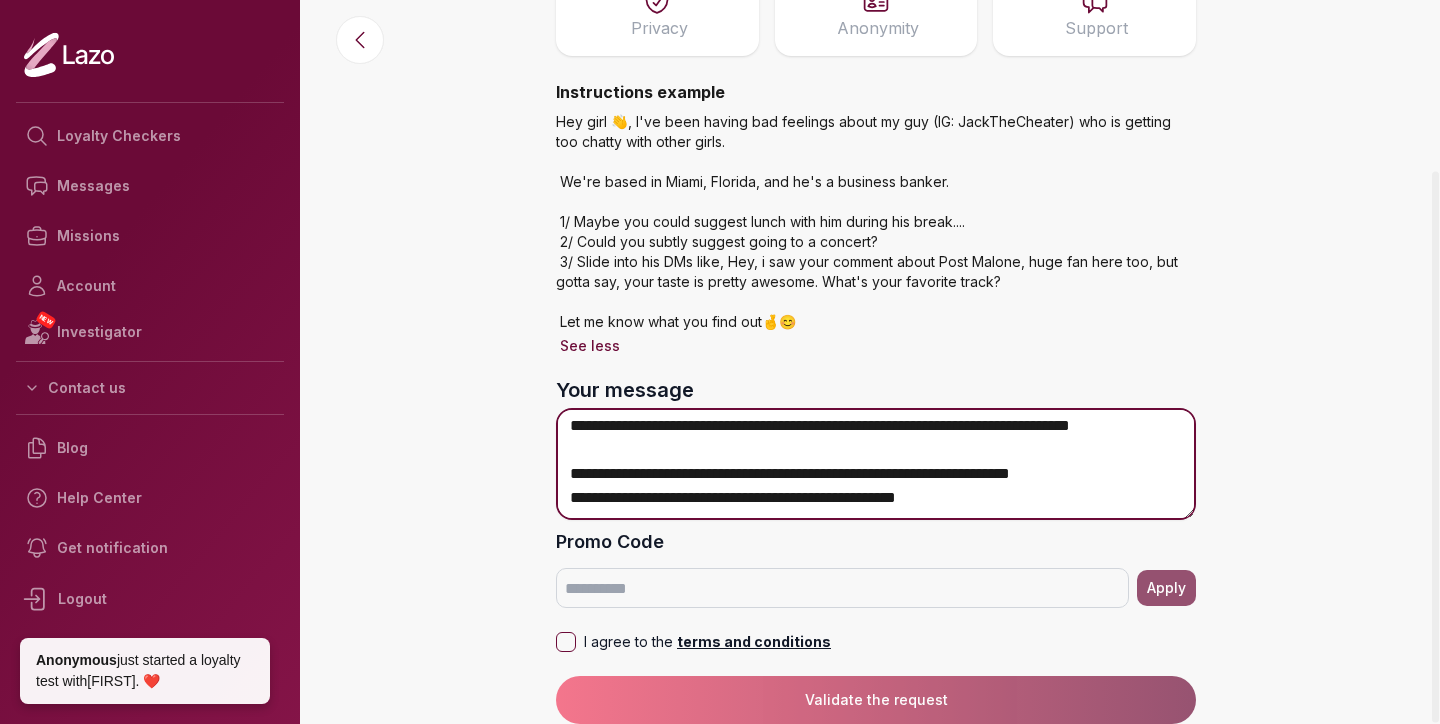 scroll, scrollTop: 569, scrollLeft: 0, axis: vertical 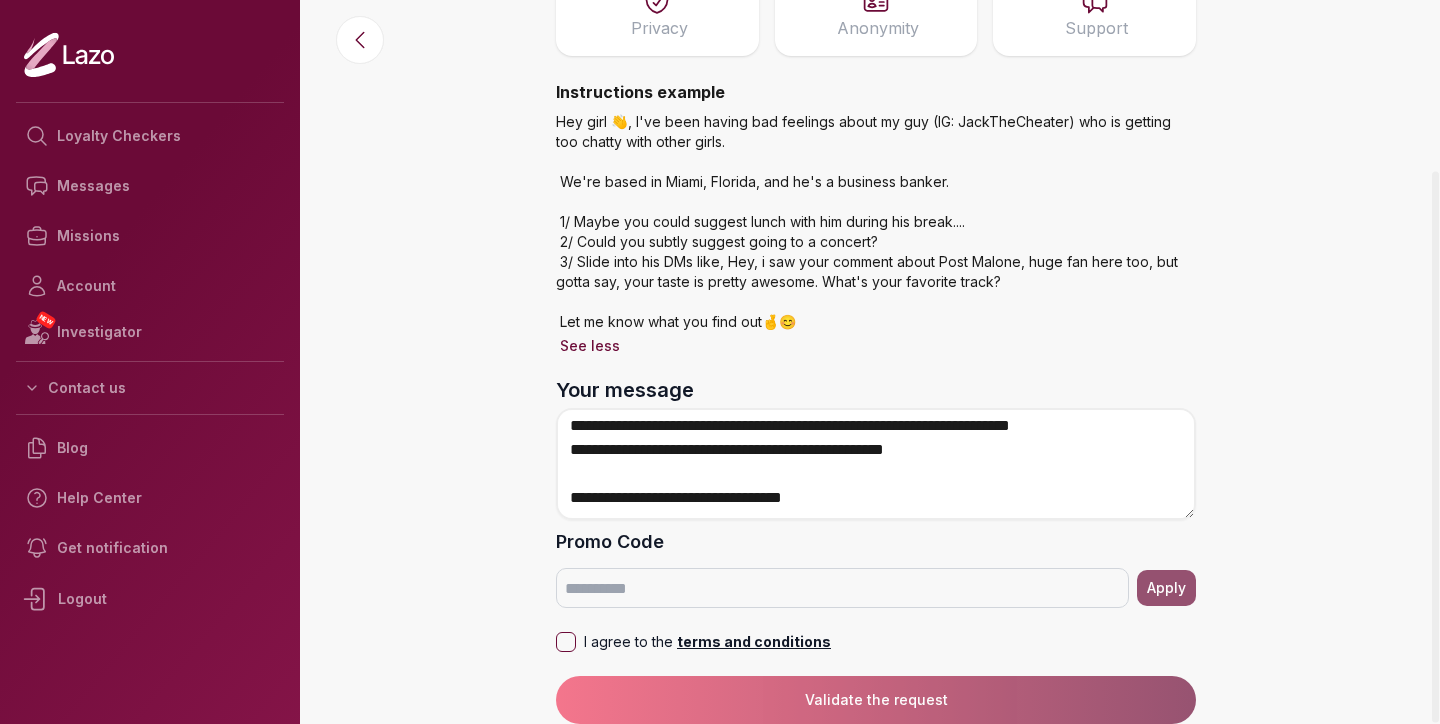 click on "I agree to the  terms and conditions" at bounding box center (566, 642) 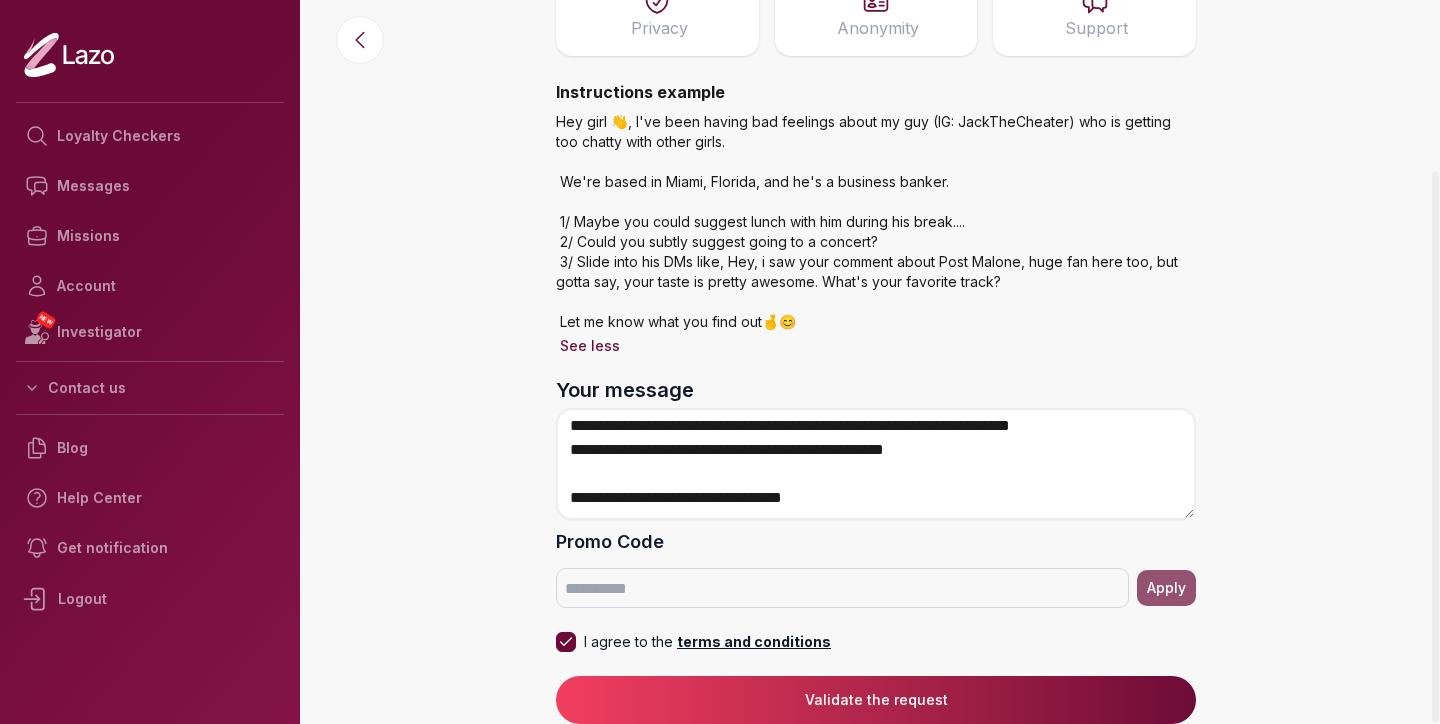 click on "Validate the request" at bounding box center (876, 700) 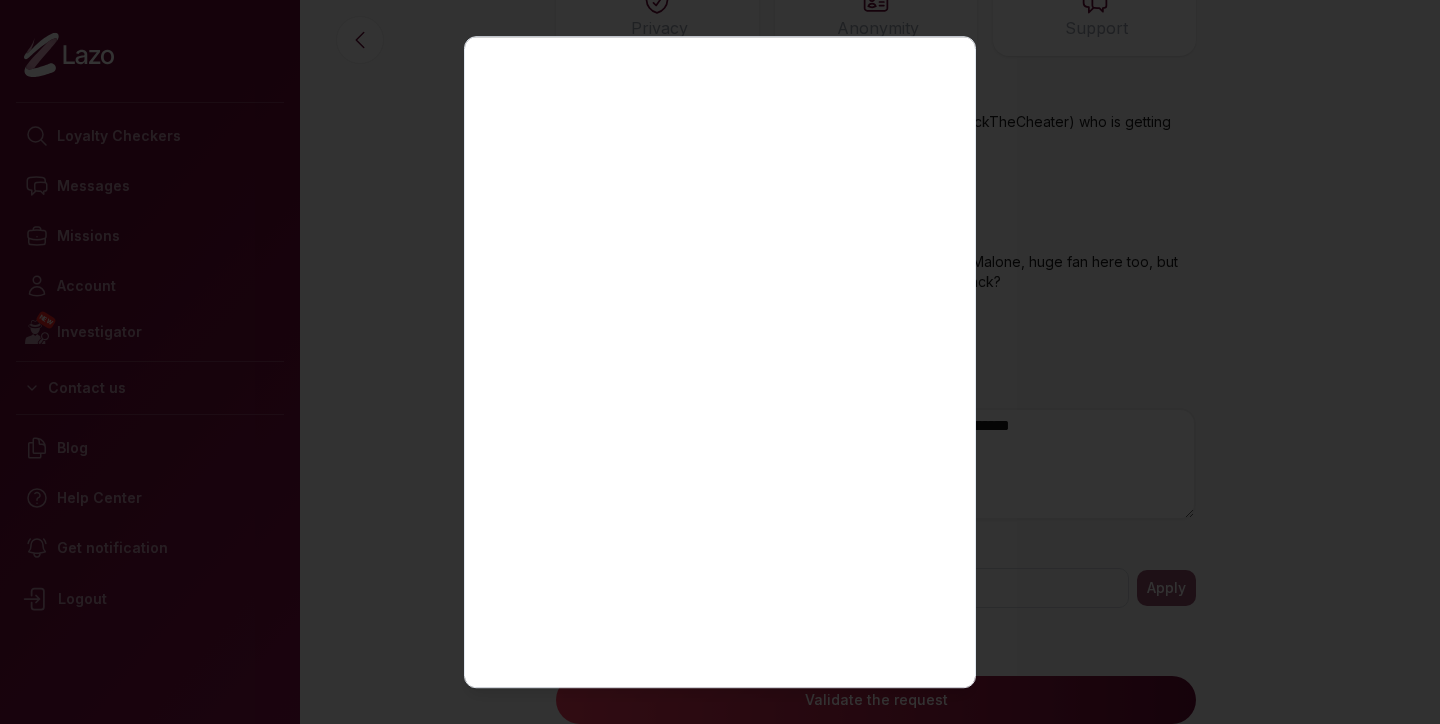scroll, scrollTop: 165, scrollLeft: 0, axis: vertical 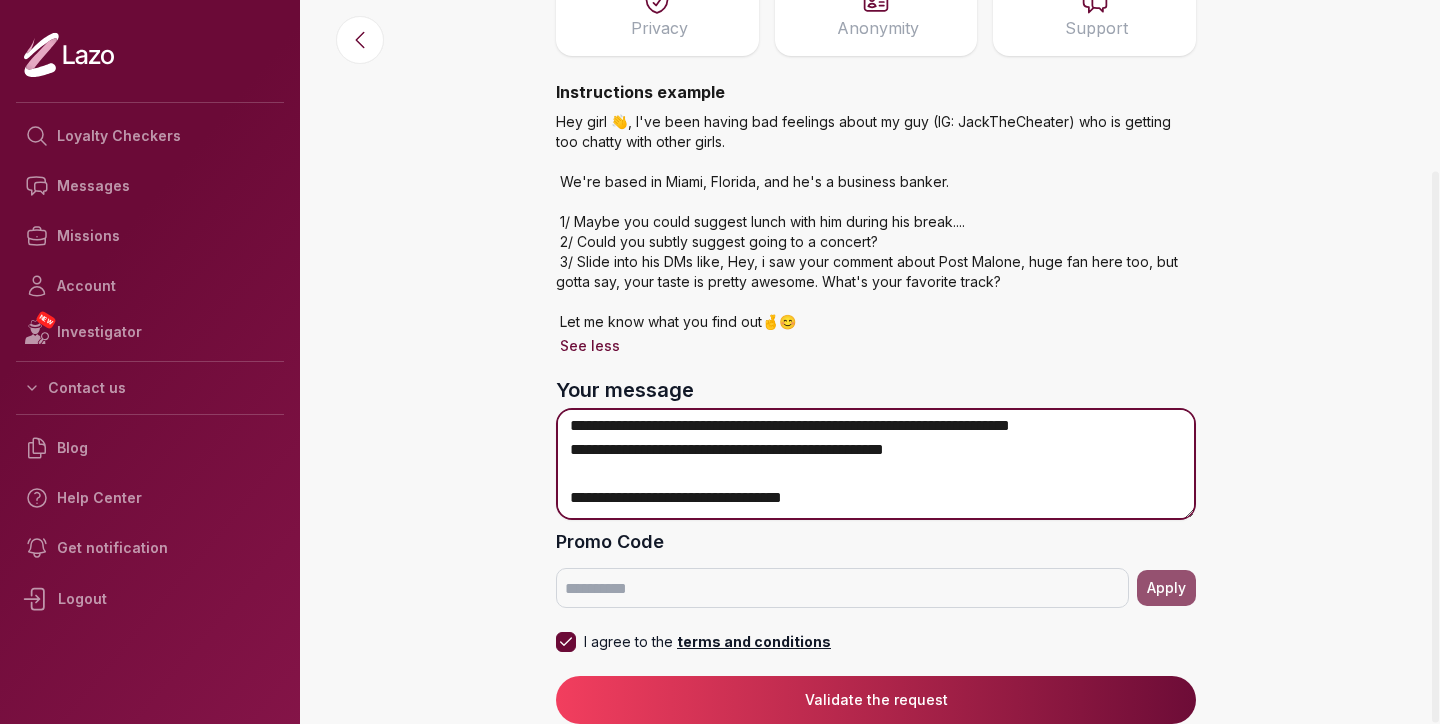 click on "Your message" at bounding box center [876, 464] 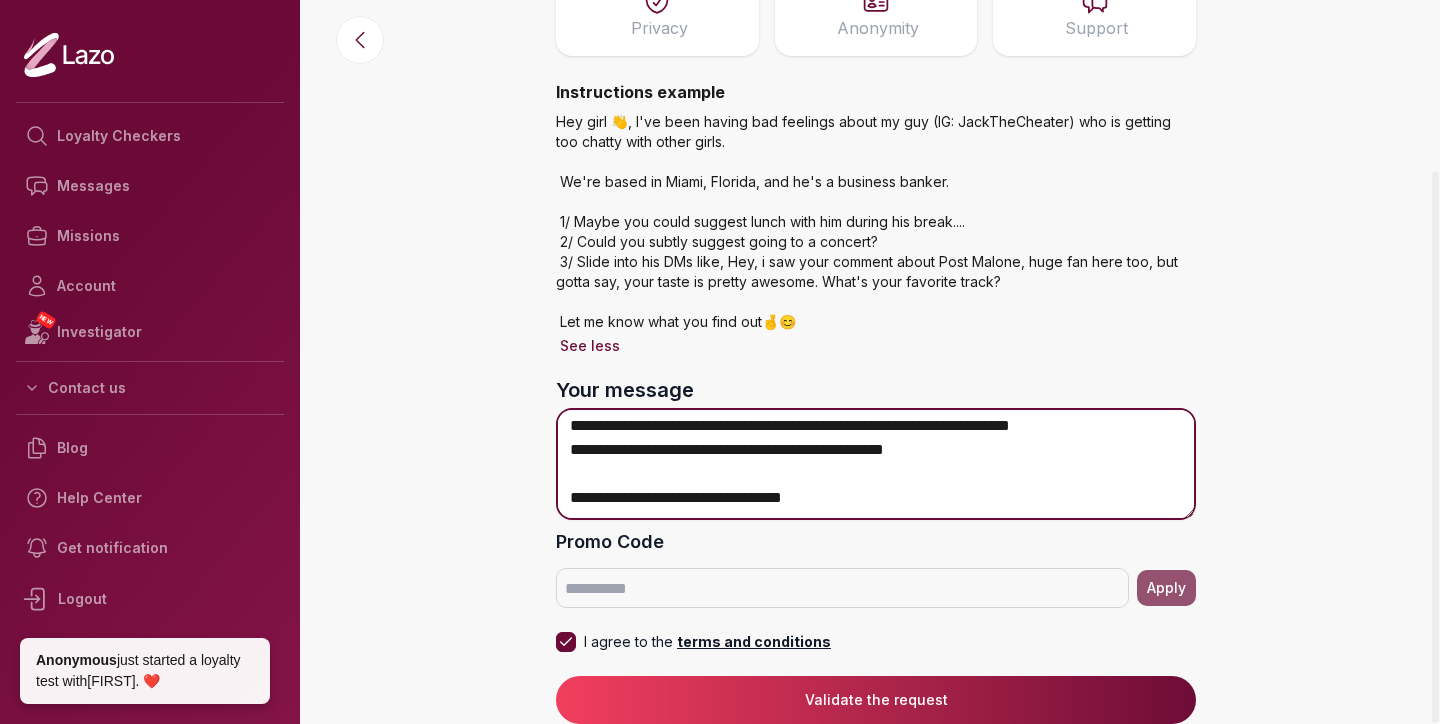 drag, startPoint x: 1013, startPoint y: 452, endPoint x: 632, endPoint y: 447, distance: 381.0328 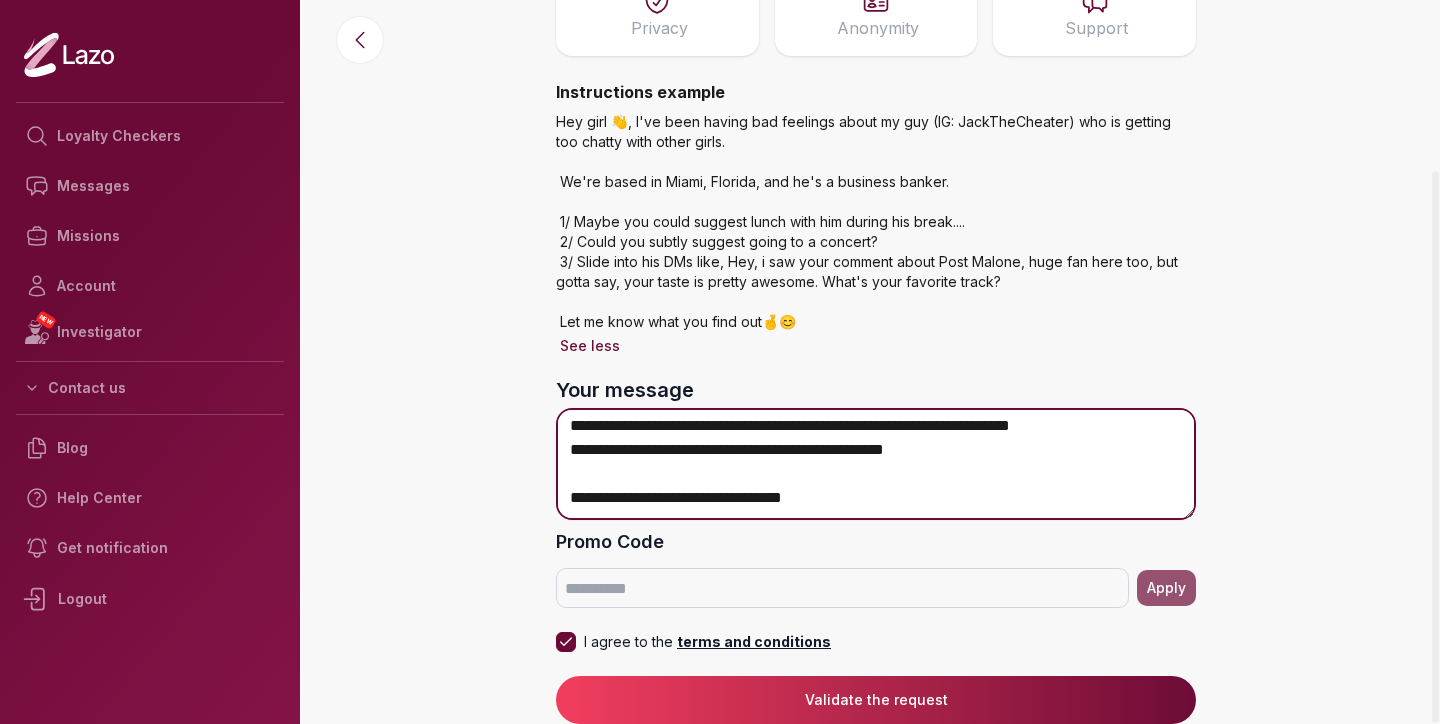 drag, startPoint x: 996, startPoint y: 449, endPoint x: 565, endPoint y: 443, distance: 431.04175 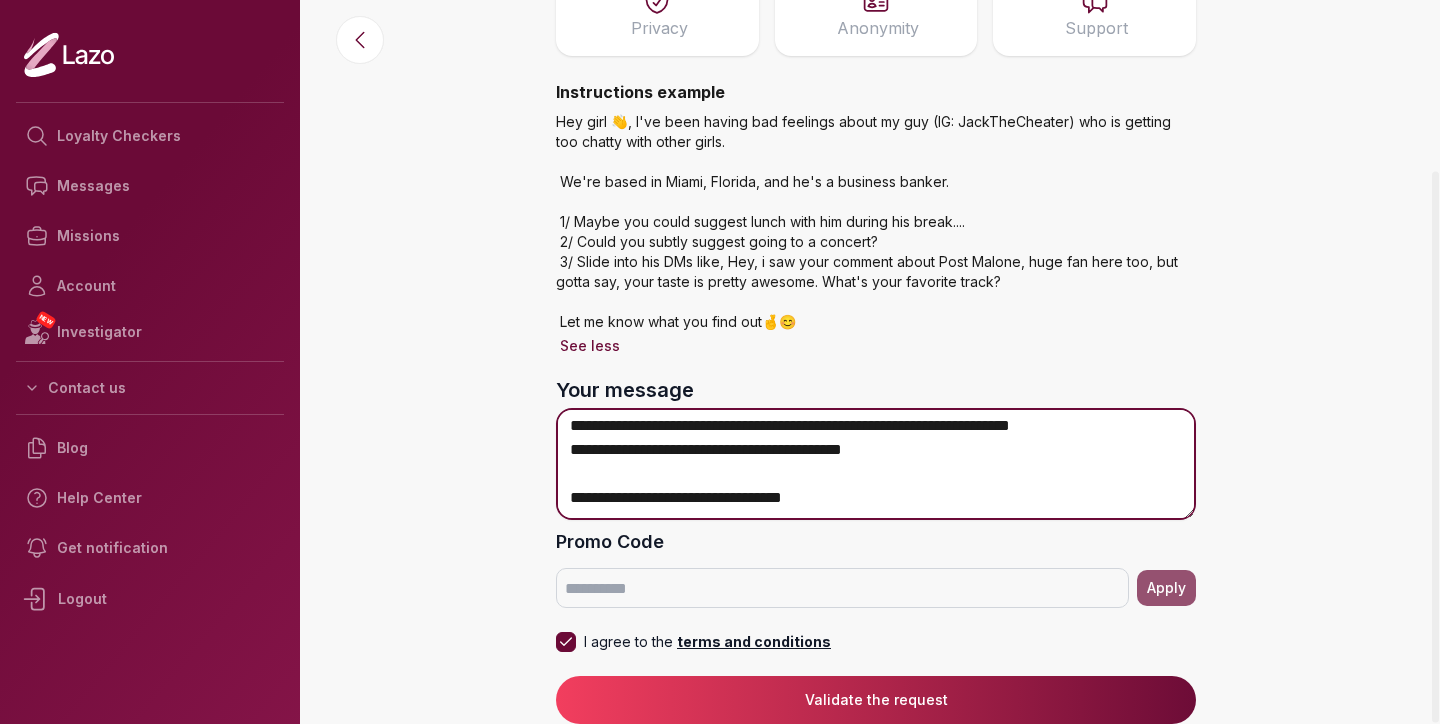 drag, startPoint x: 914, startPoint y: 453, endPoint x: 792, endPoint y: 453, distance: 122 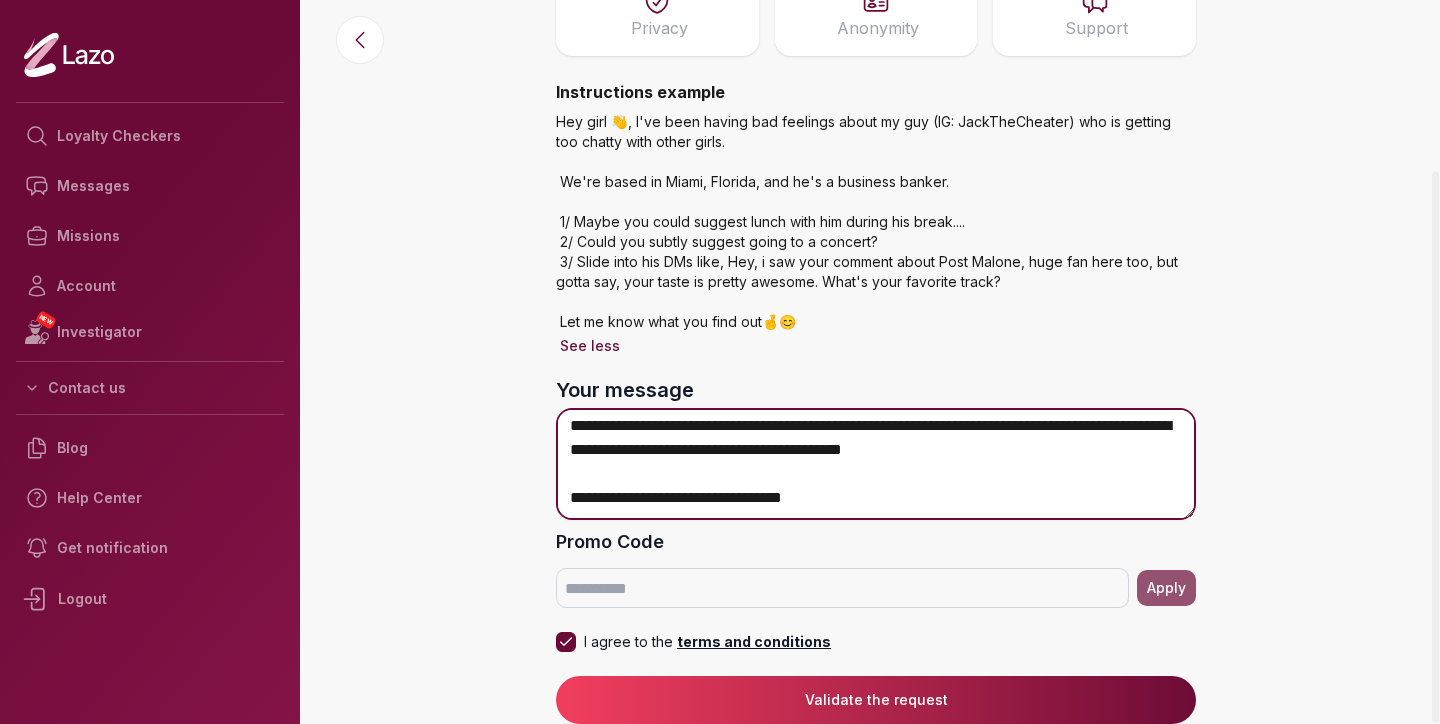 click on "Your message" at bounding box center (876, 464) 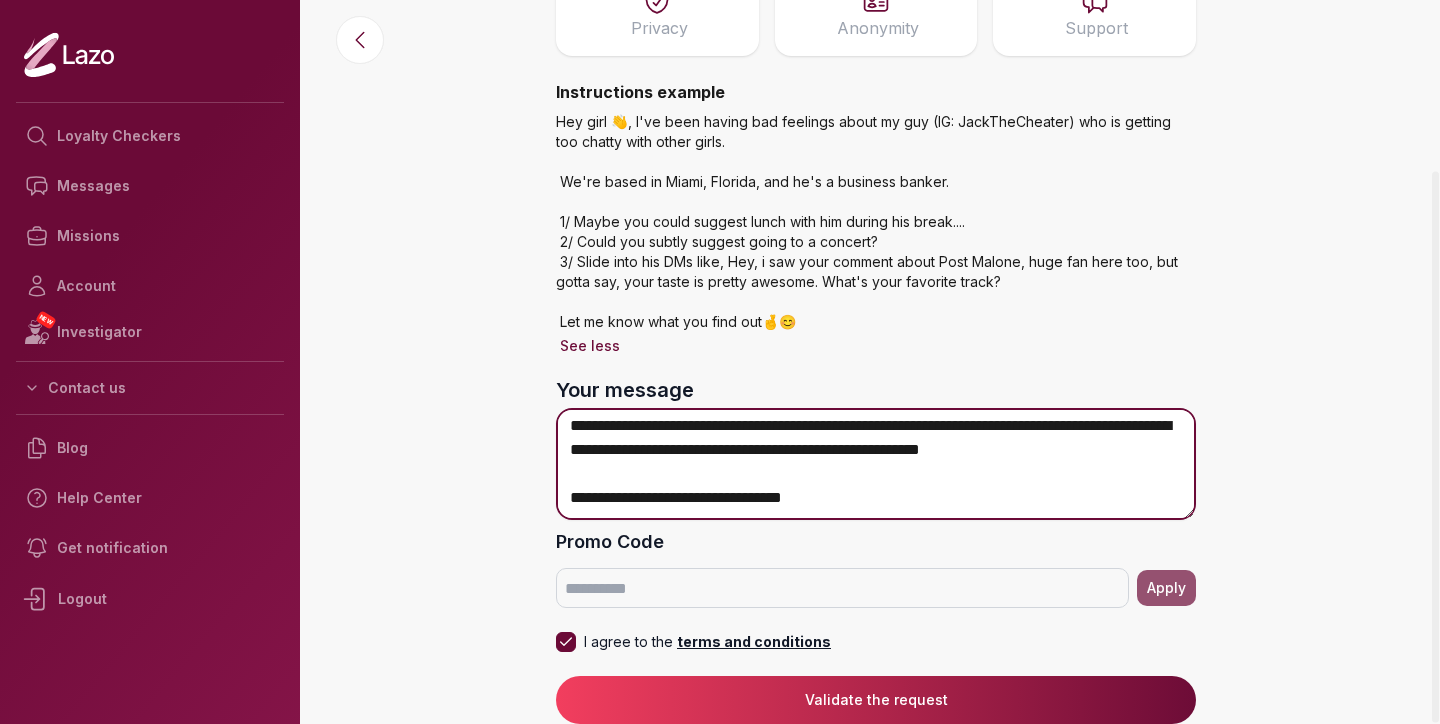 click on "Your message" at bounding box center [876, 464] 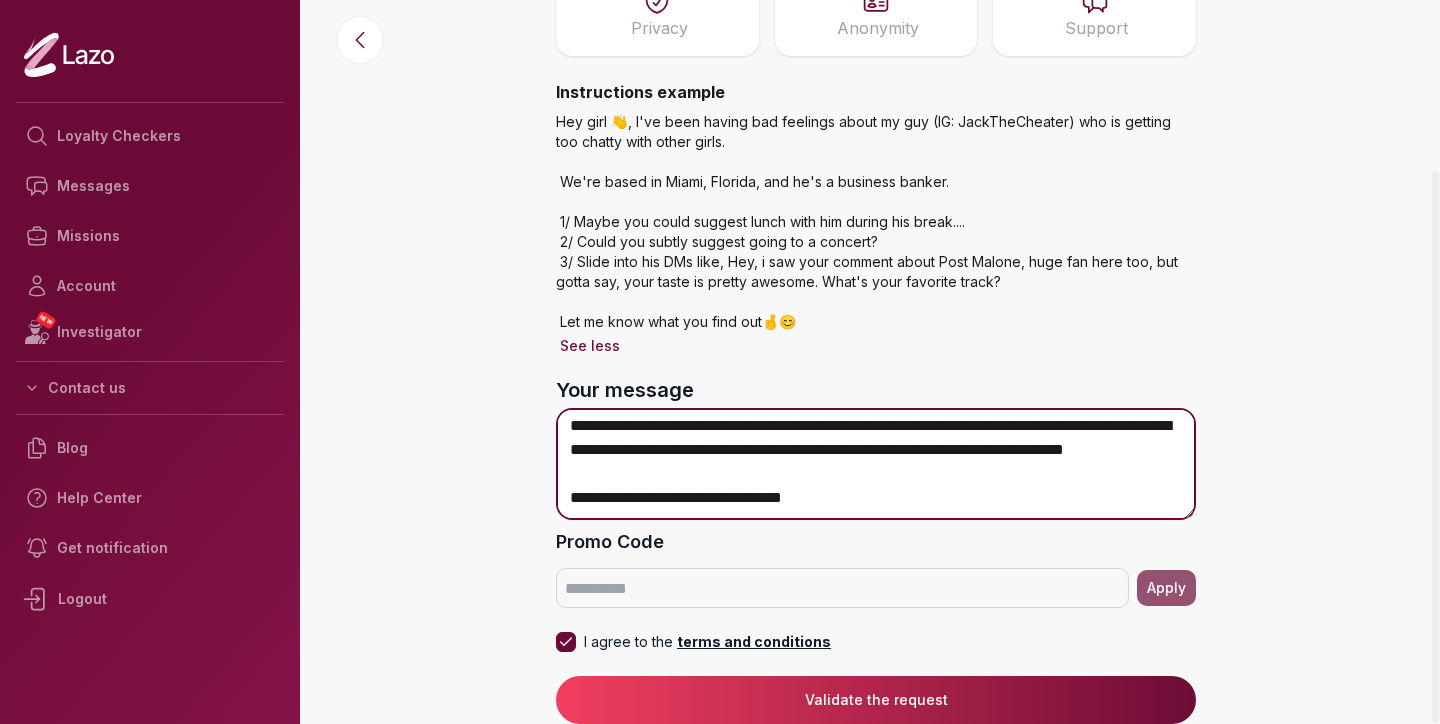 scroll, scrollTop: 628, scrollLeft: 0, axis: vertical 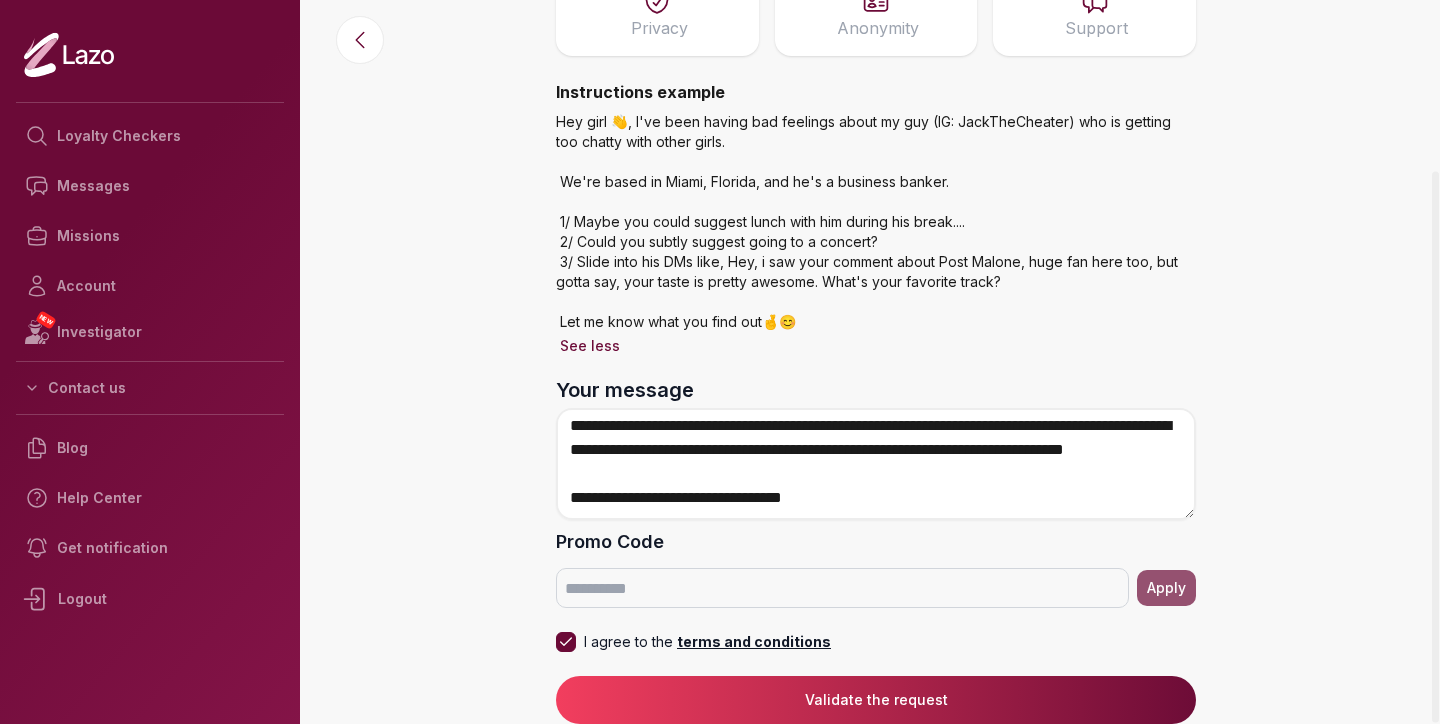 click on "Validate the request" at bounding box center [876, 700] 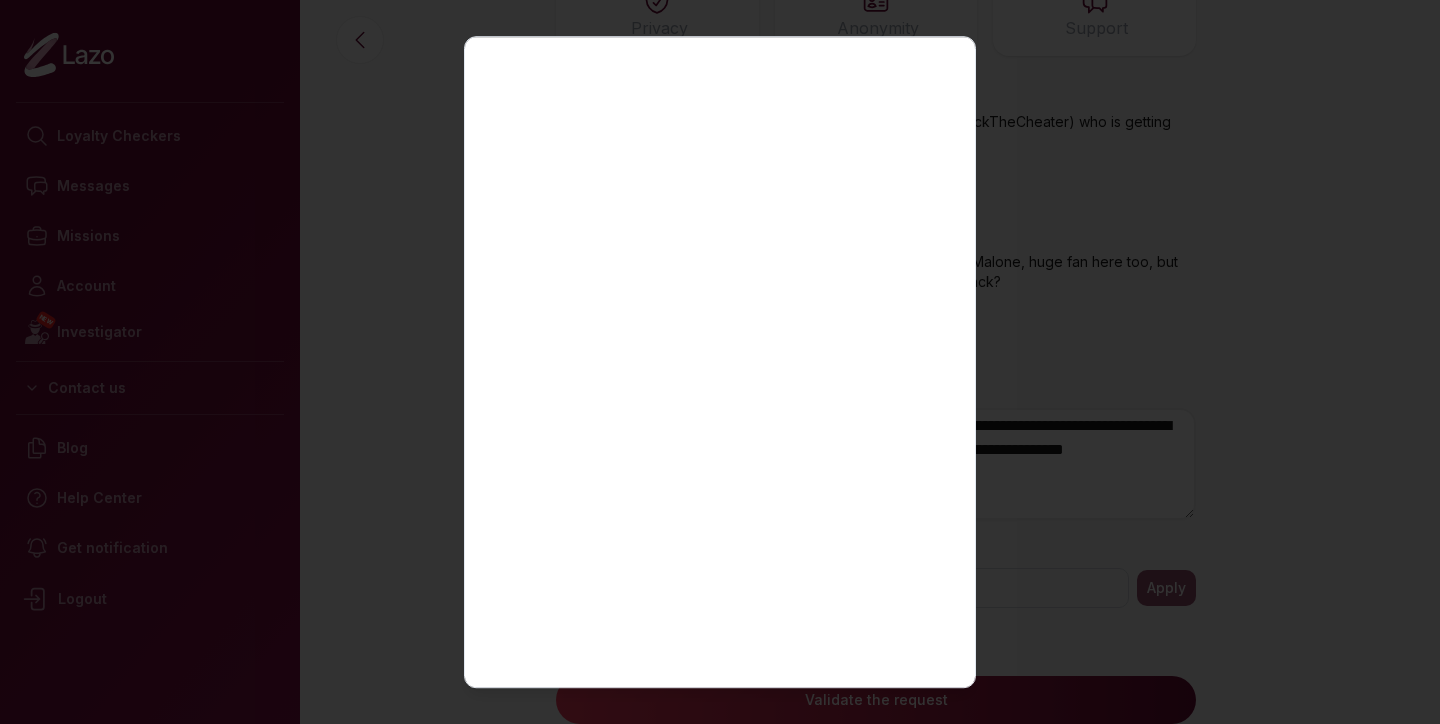 scroll, scrollTop: 235, scrollLeft: 0, axis: vertical 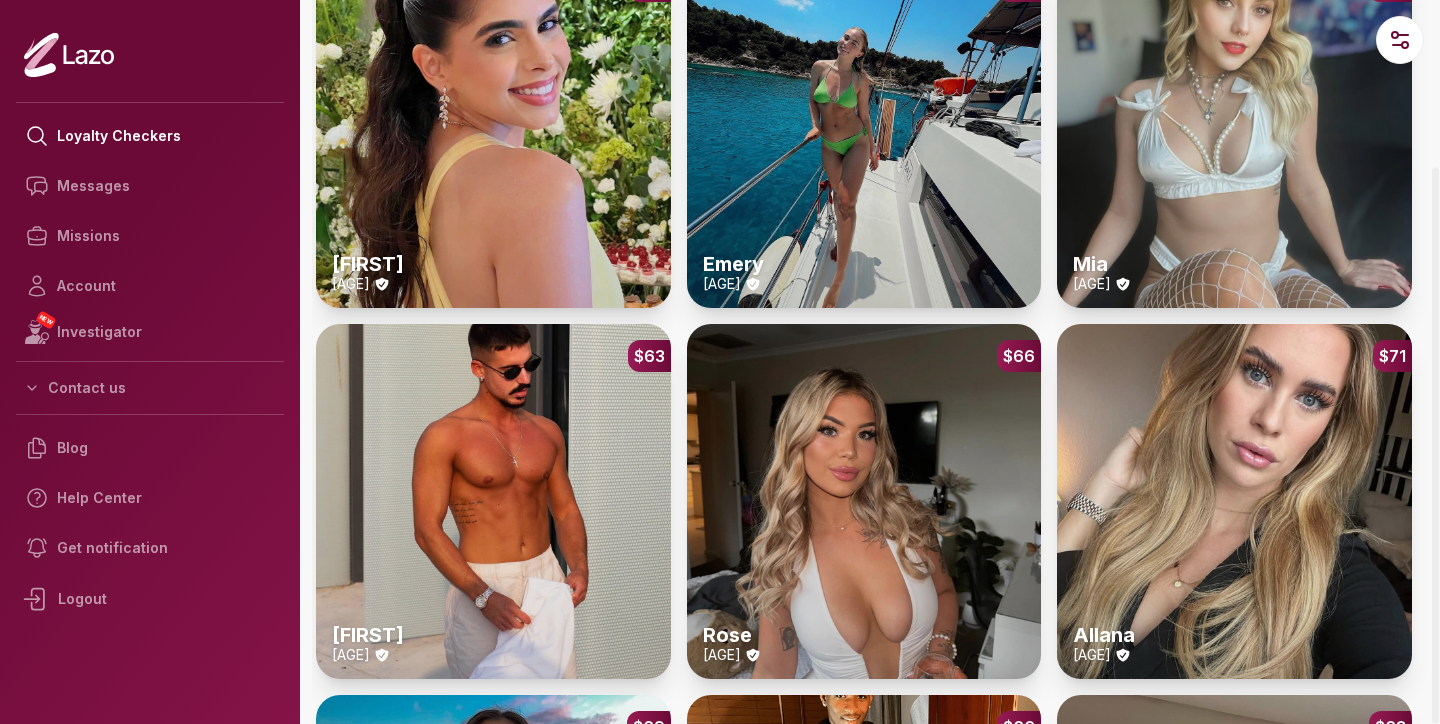 click on "$64 Emery 24 y/o" at bounding box center (864, 131) 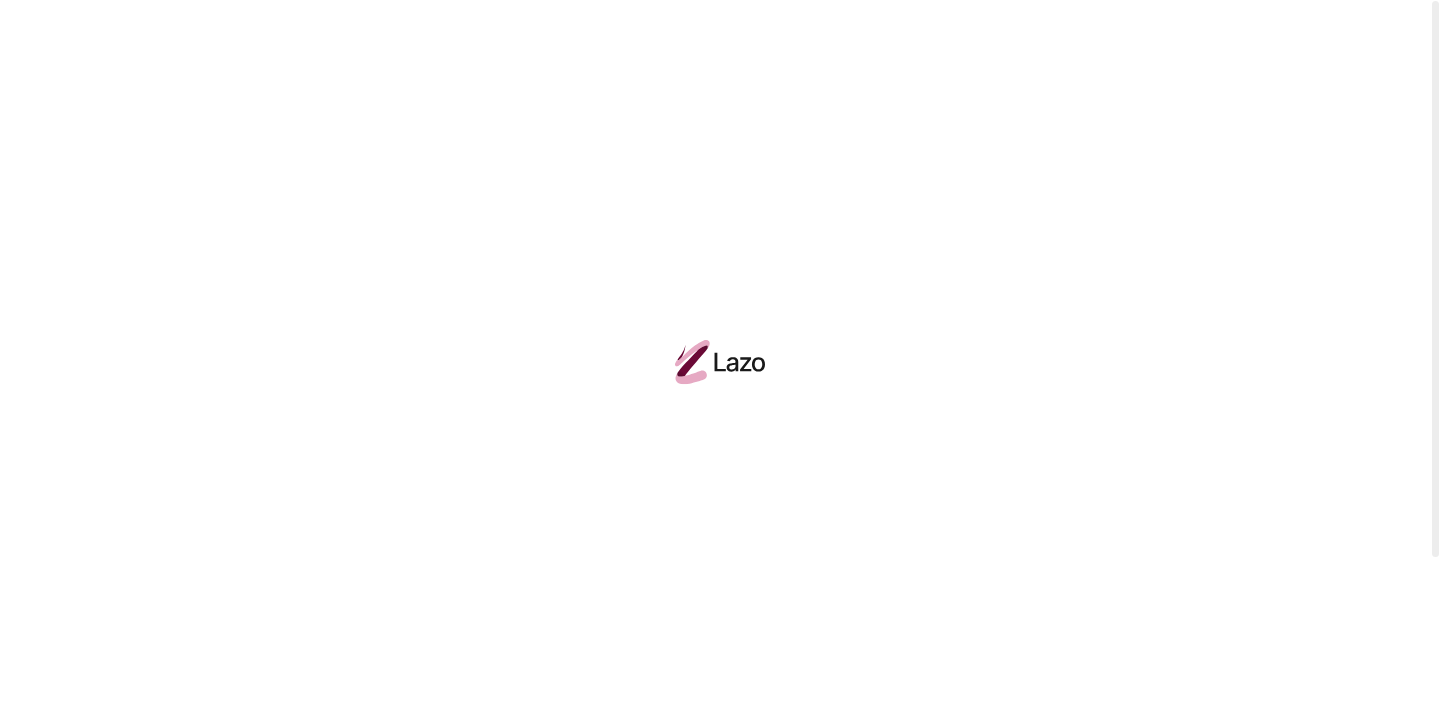 scroll, scrollTop: 0, scrollLeft: 0, axis: both 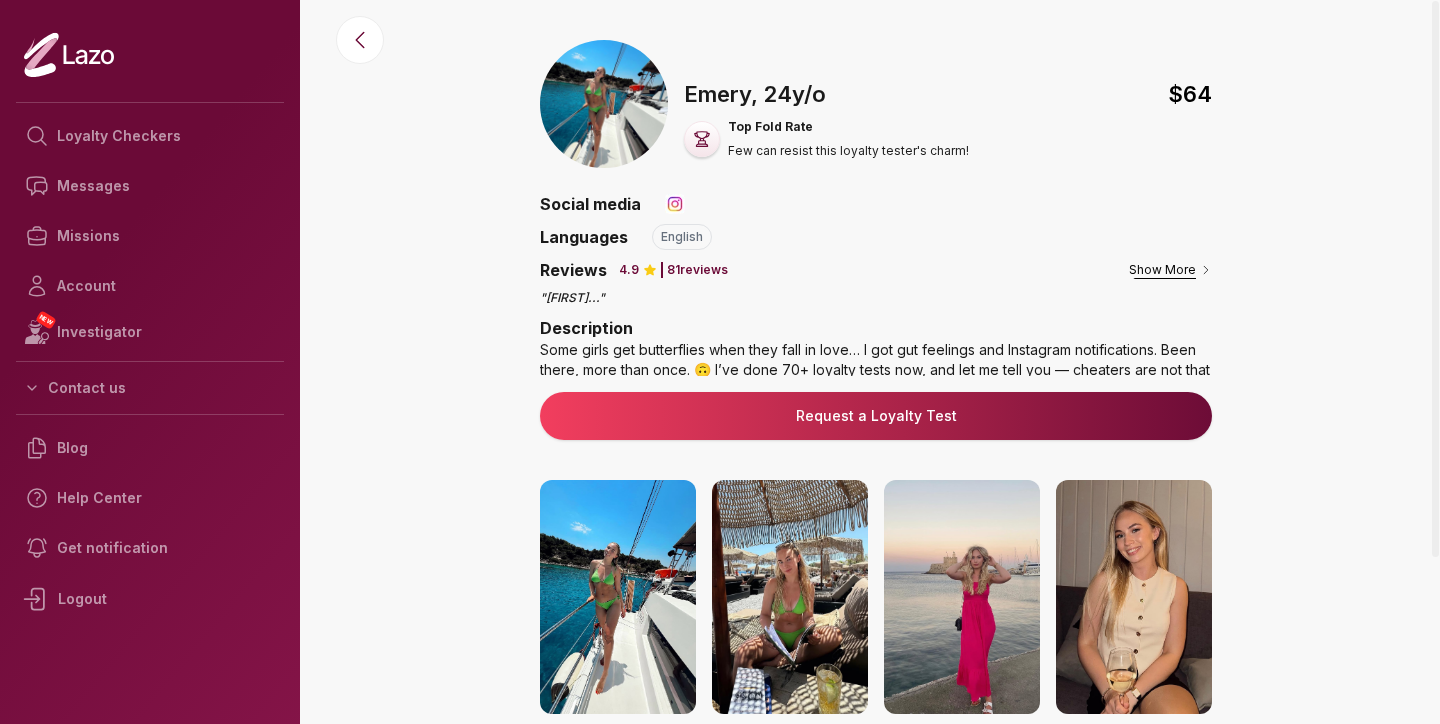 click on "Show More" at bounding box center (1170, 270) 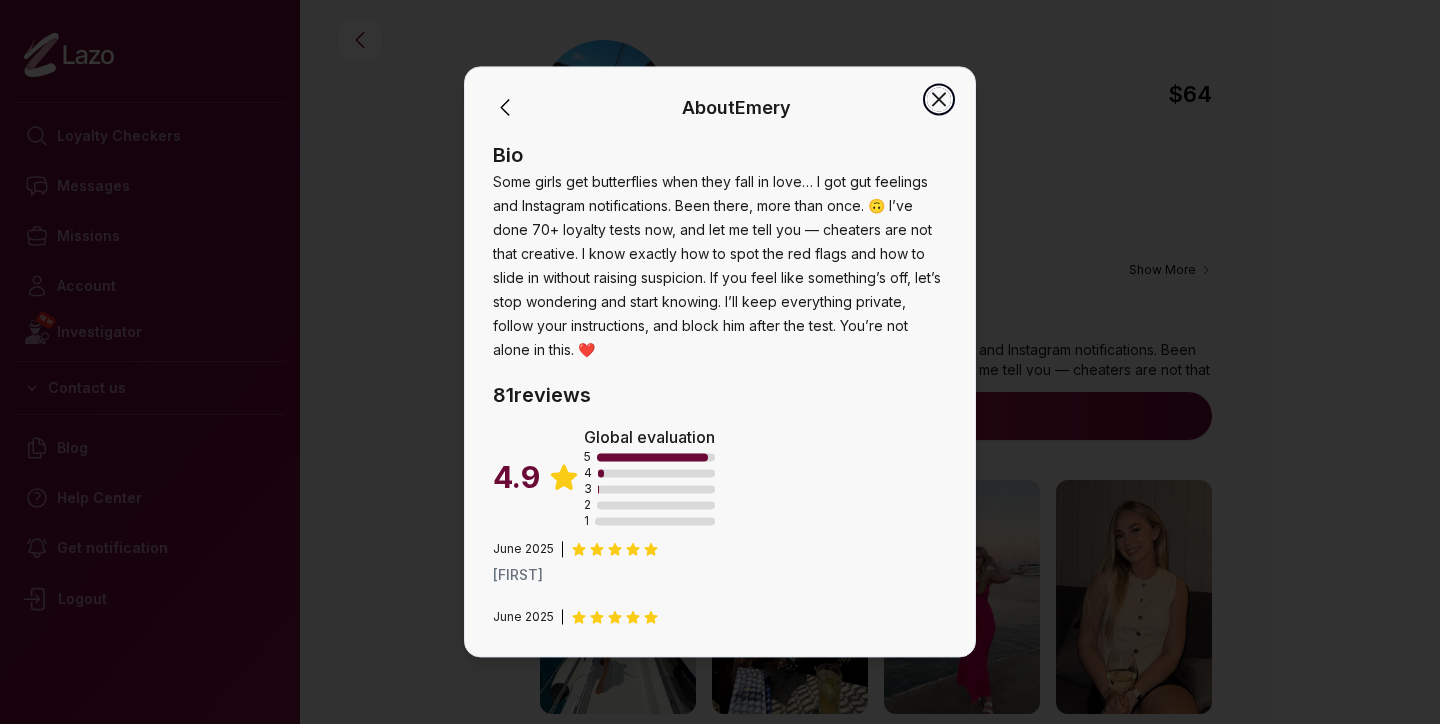 click 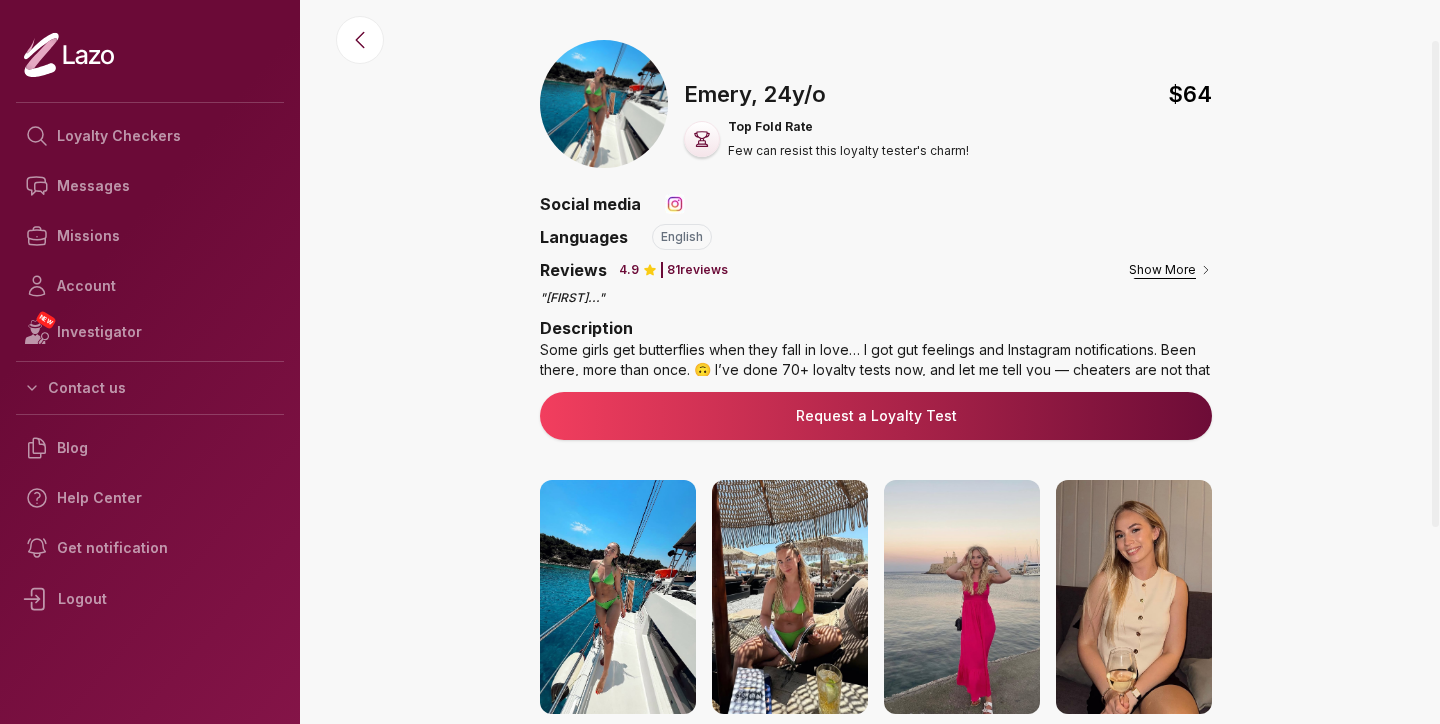click on "Show More" at bounding box center (1170, 270) 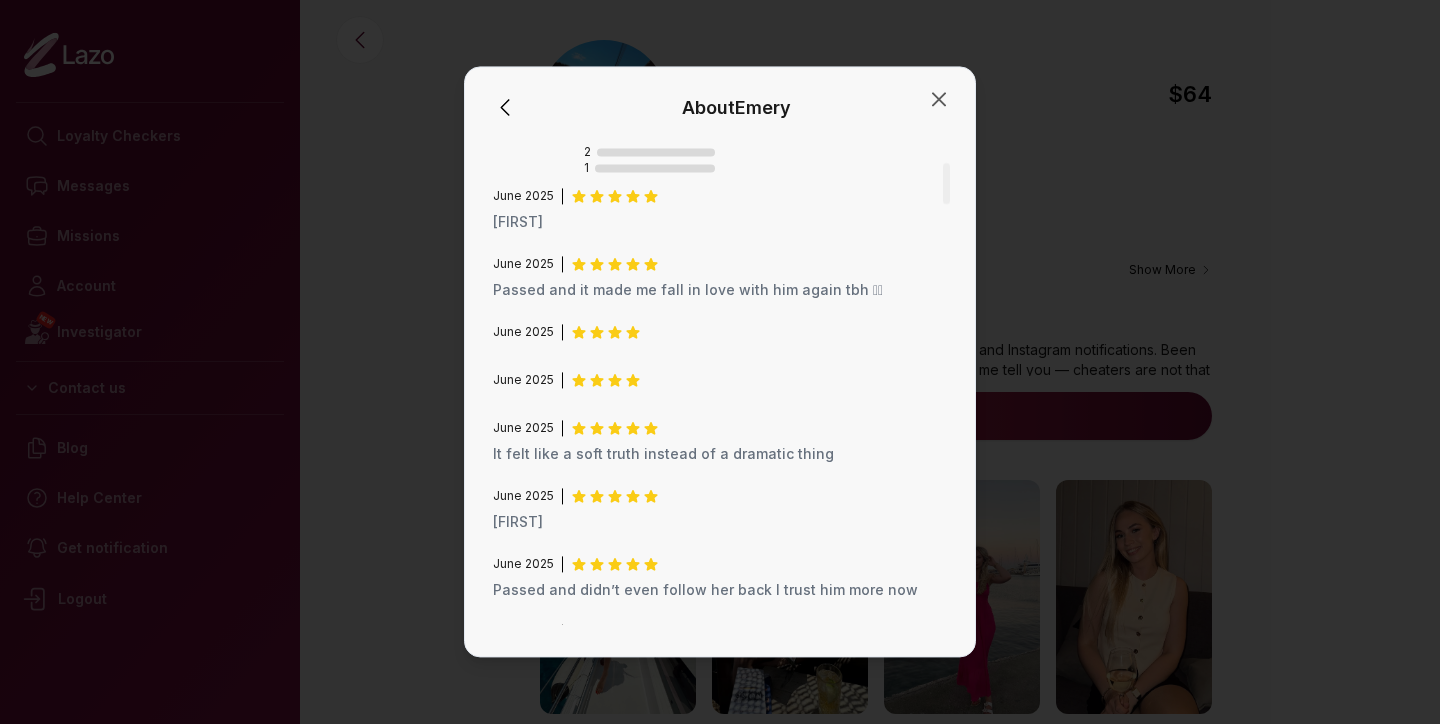 scroll, scrollTop: 355, scrollLeft: 0, axis: vertical 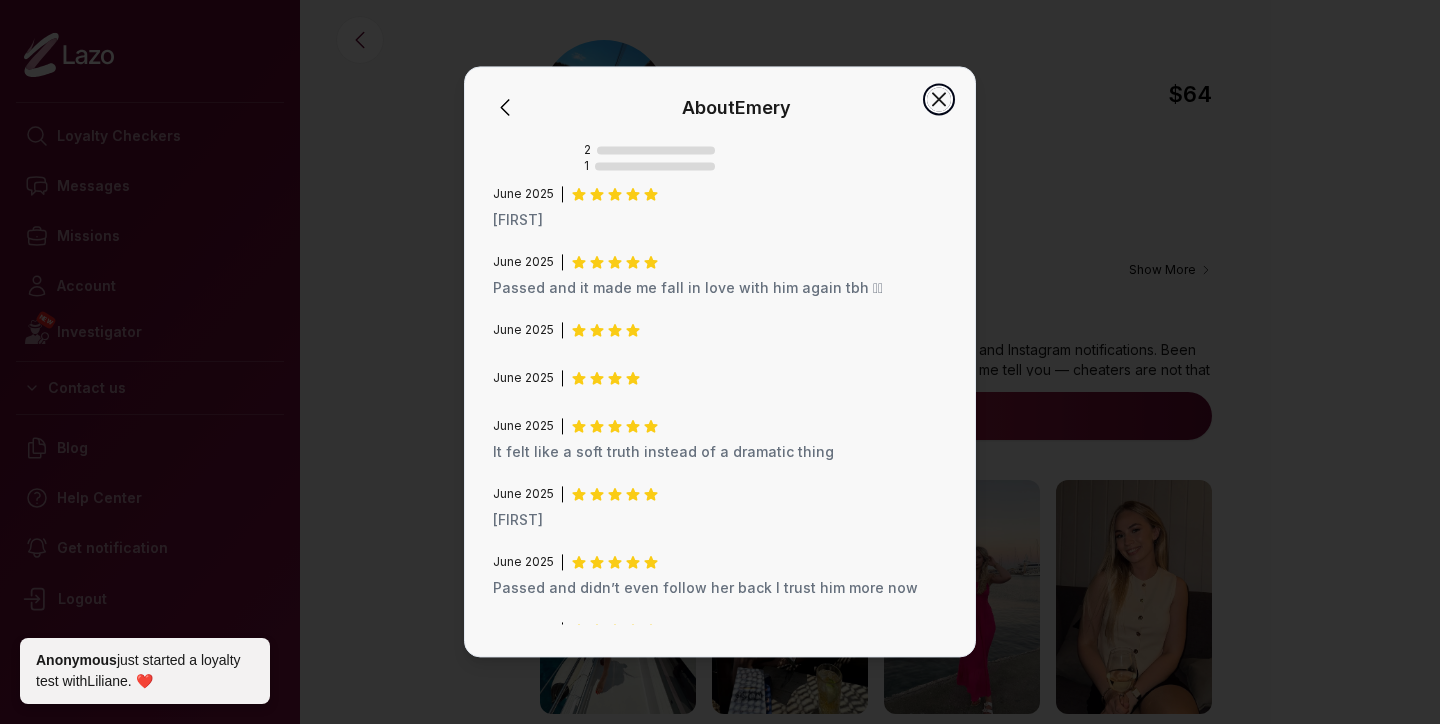 click 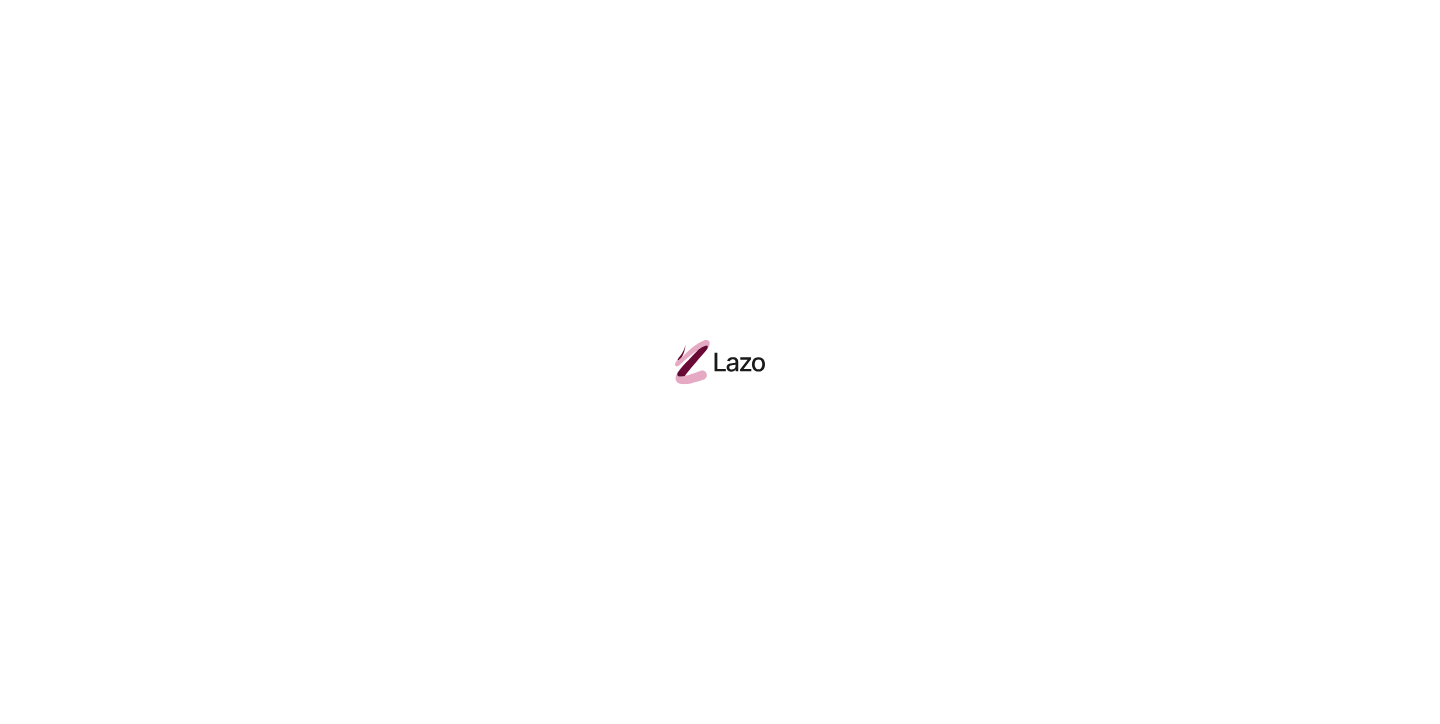 scroll, scrollTop: 0, scrollLeft: 0, axis: both 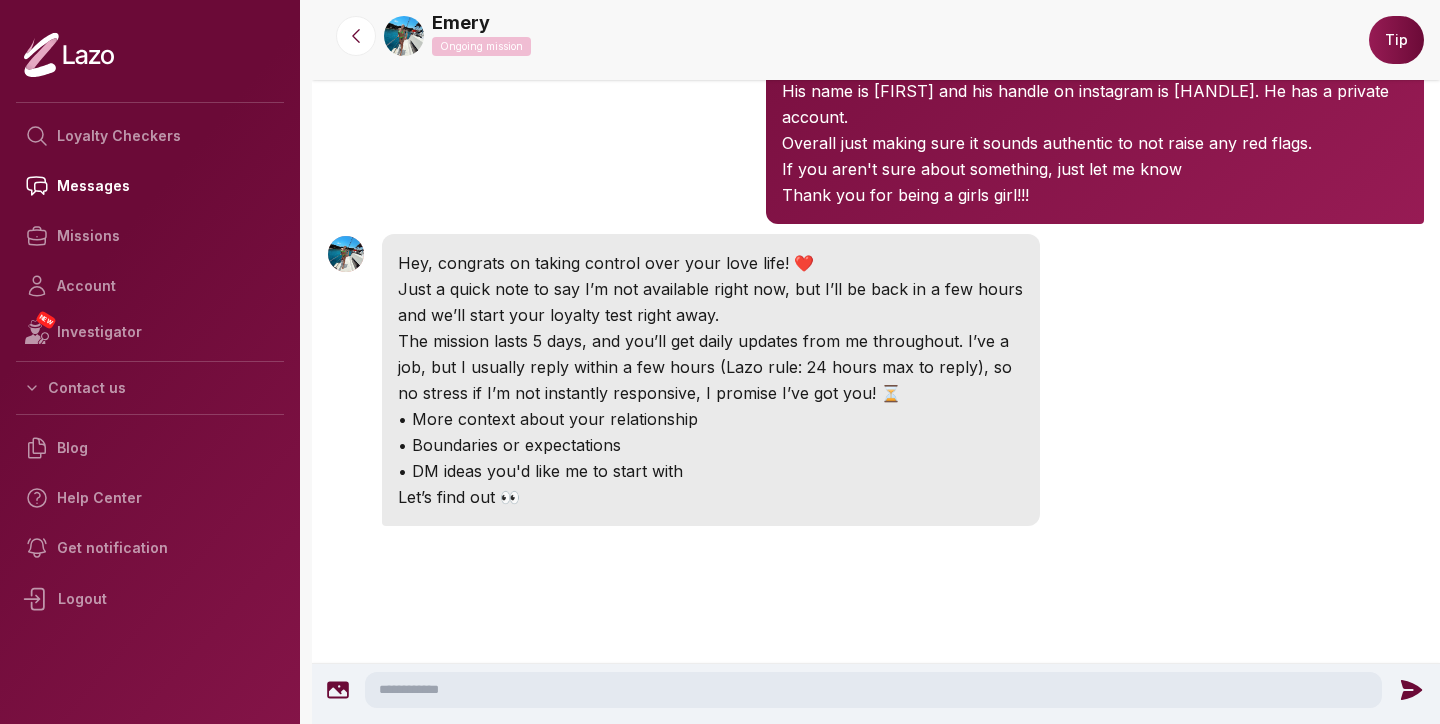 click at bounding box center (873, 690) 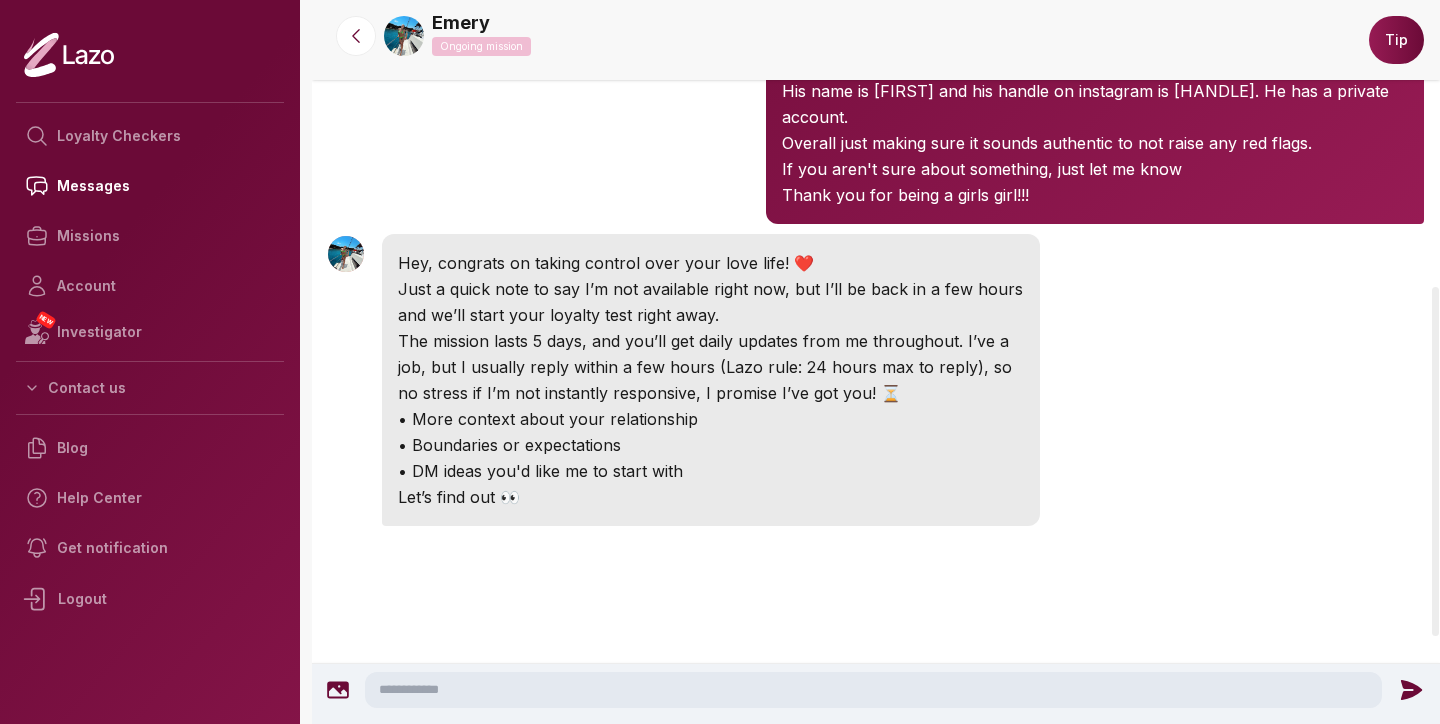click at bounding box center [873, 690] 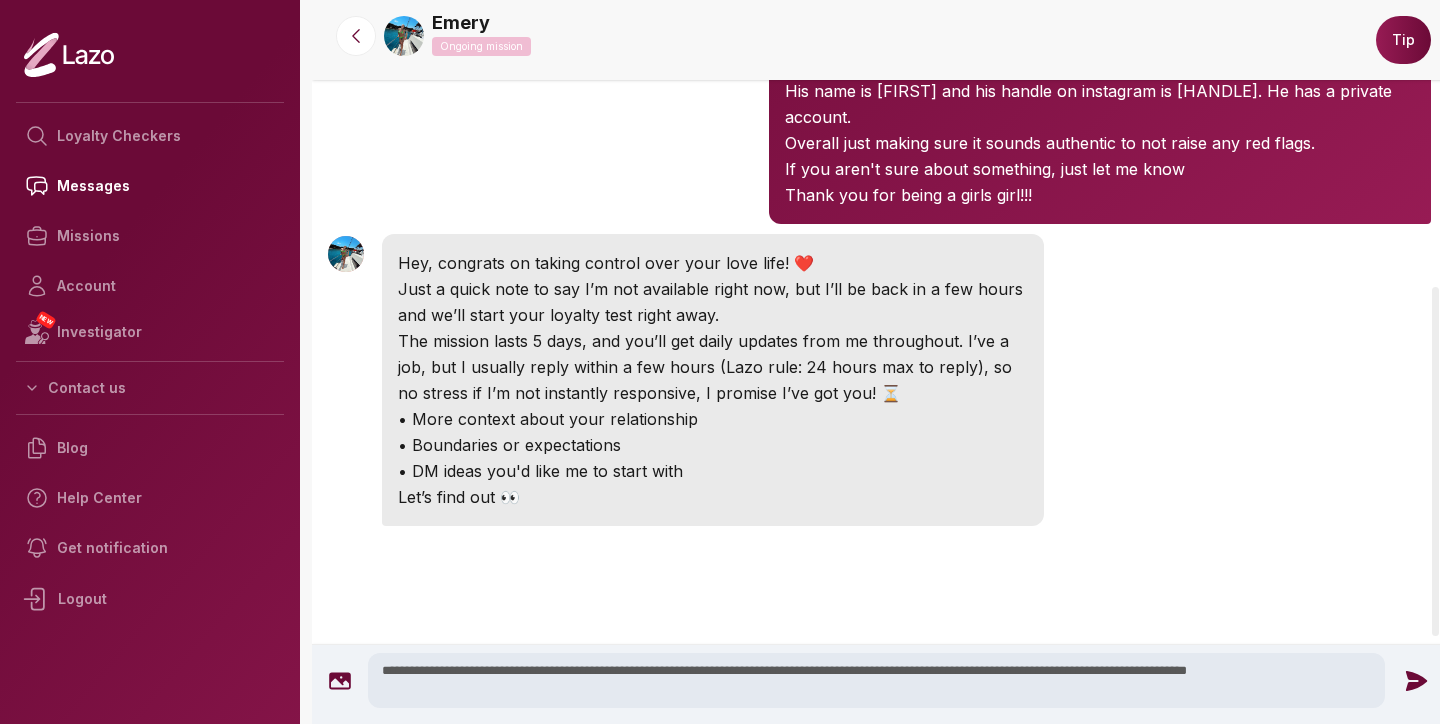 type on "**********" 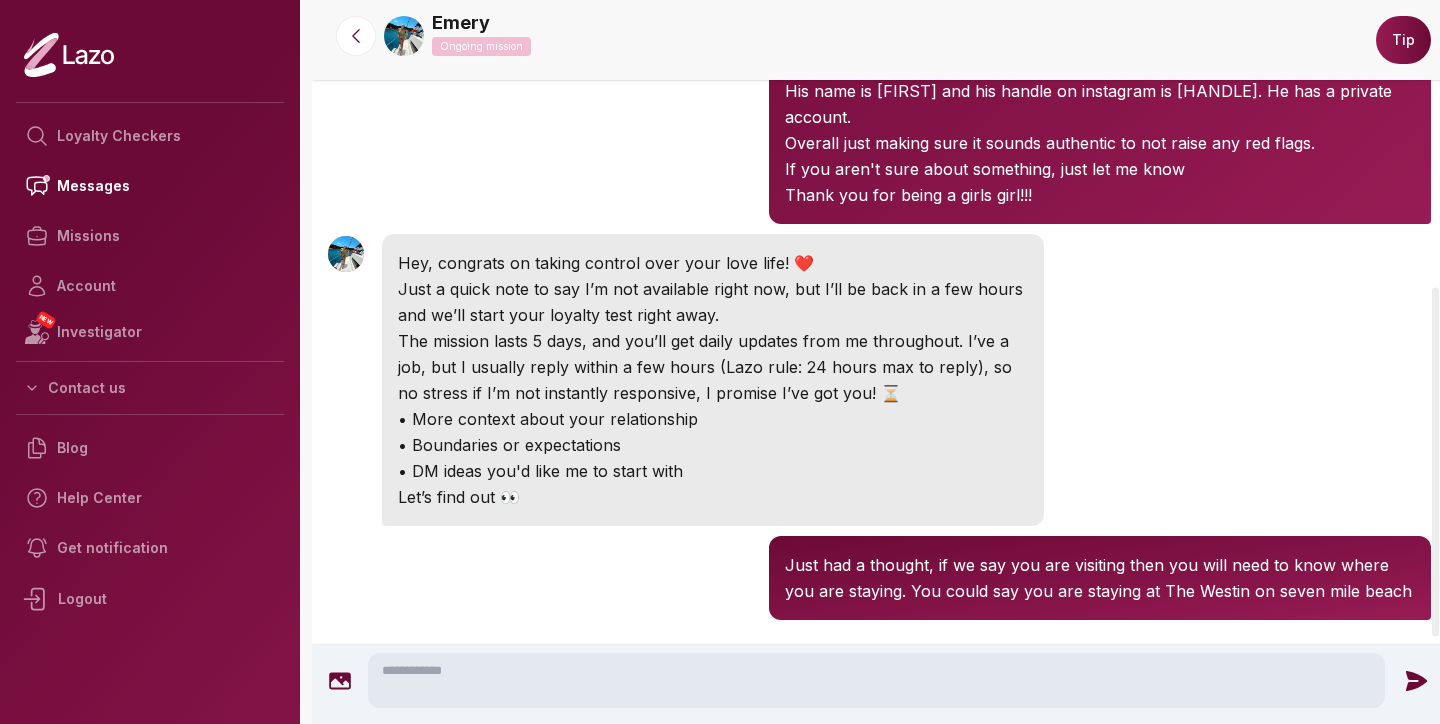scroll, scrollTop: 654, scrollLeft: 0, axis: vertical 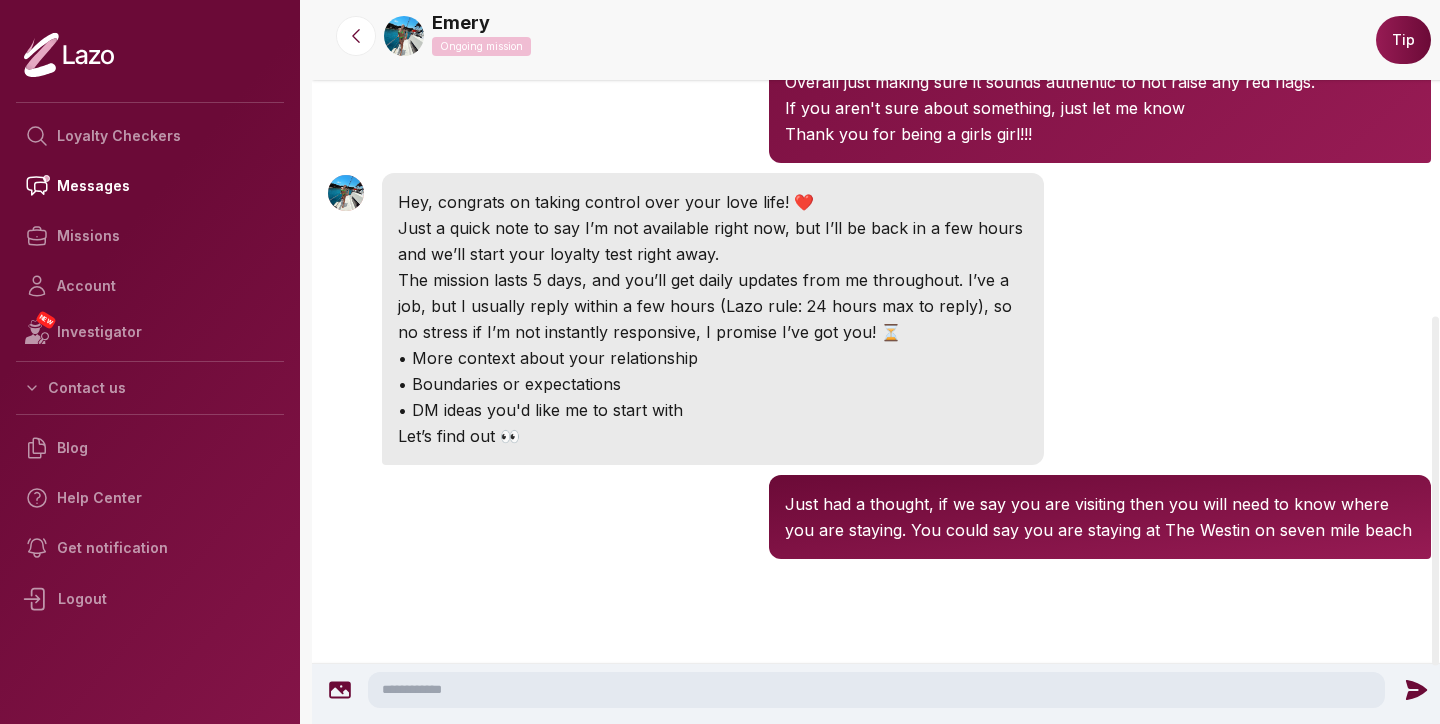 click at bounding box center (876, 690) 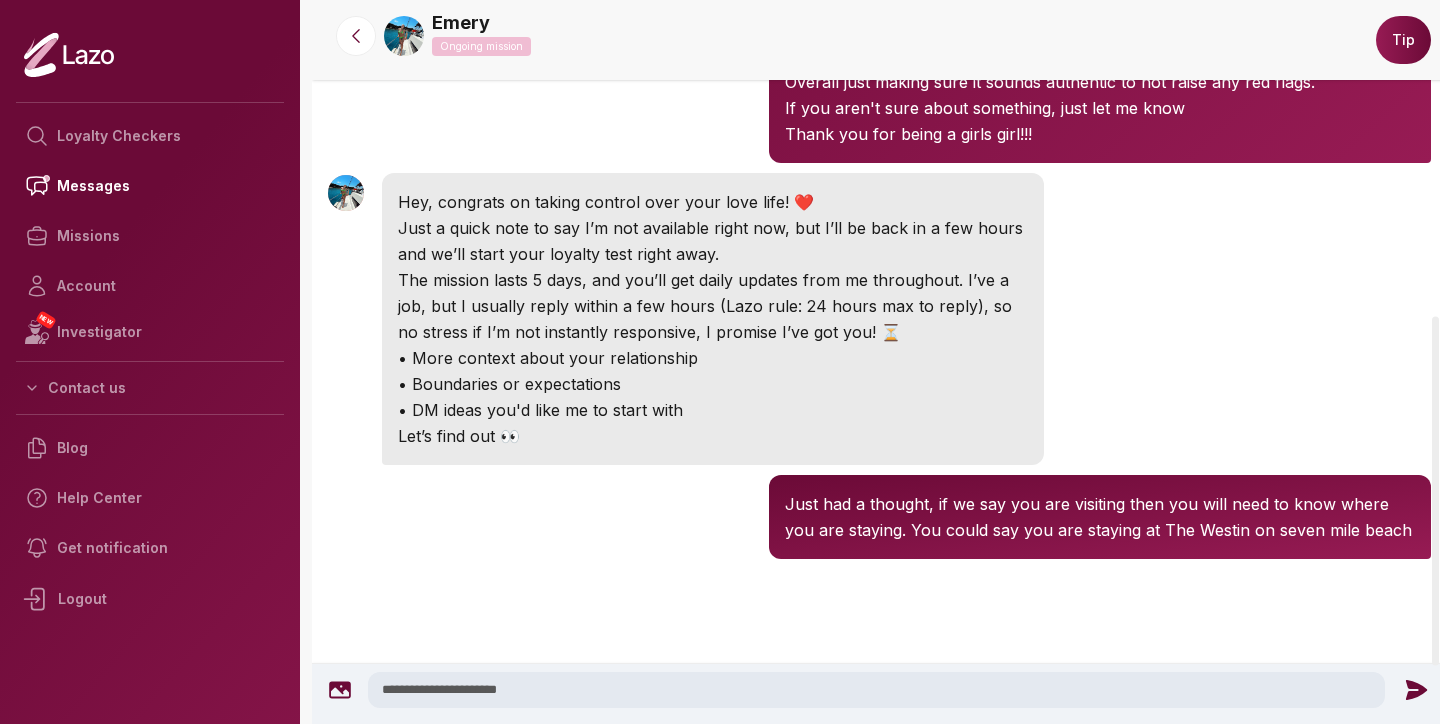 type on "**********" 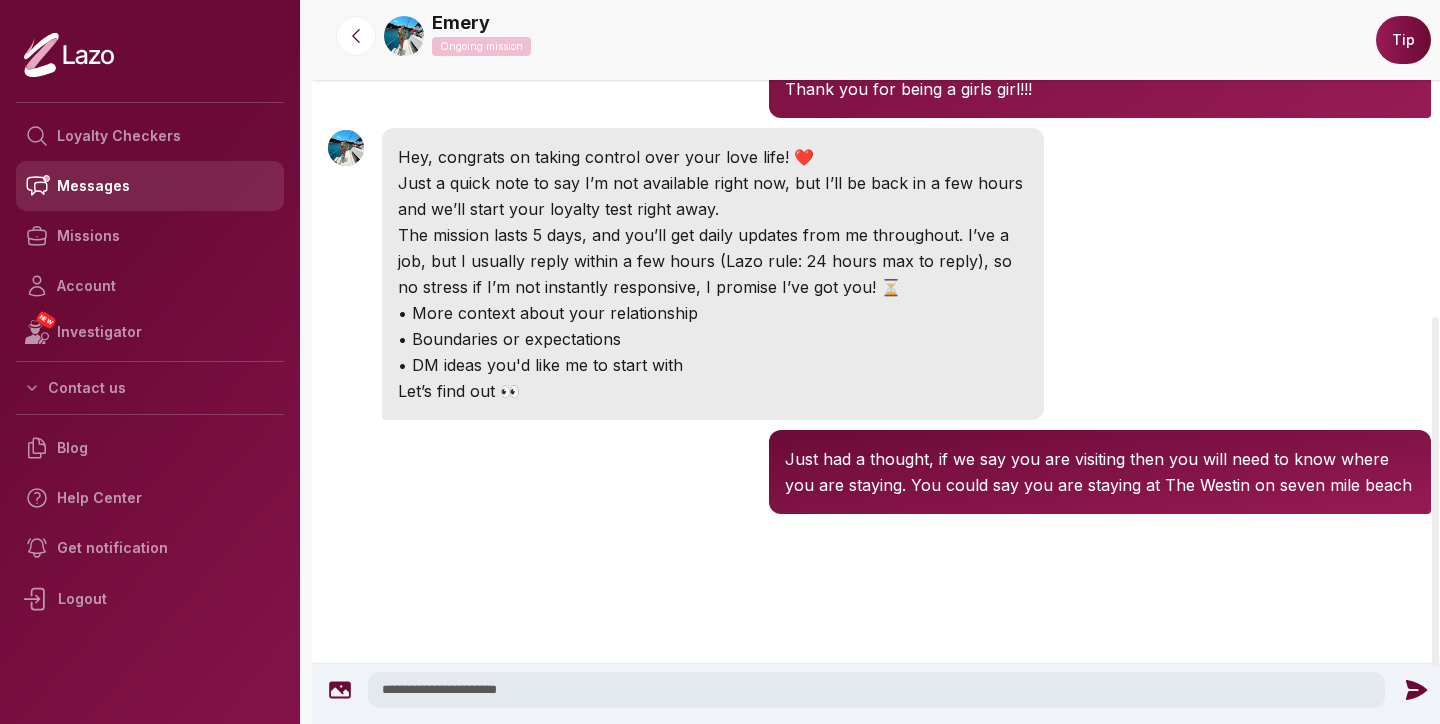 type 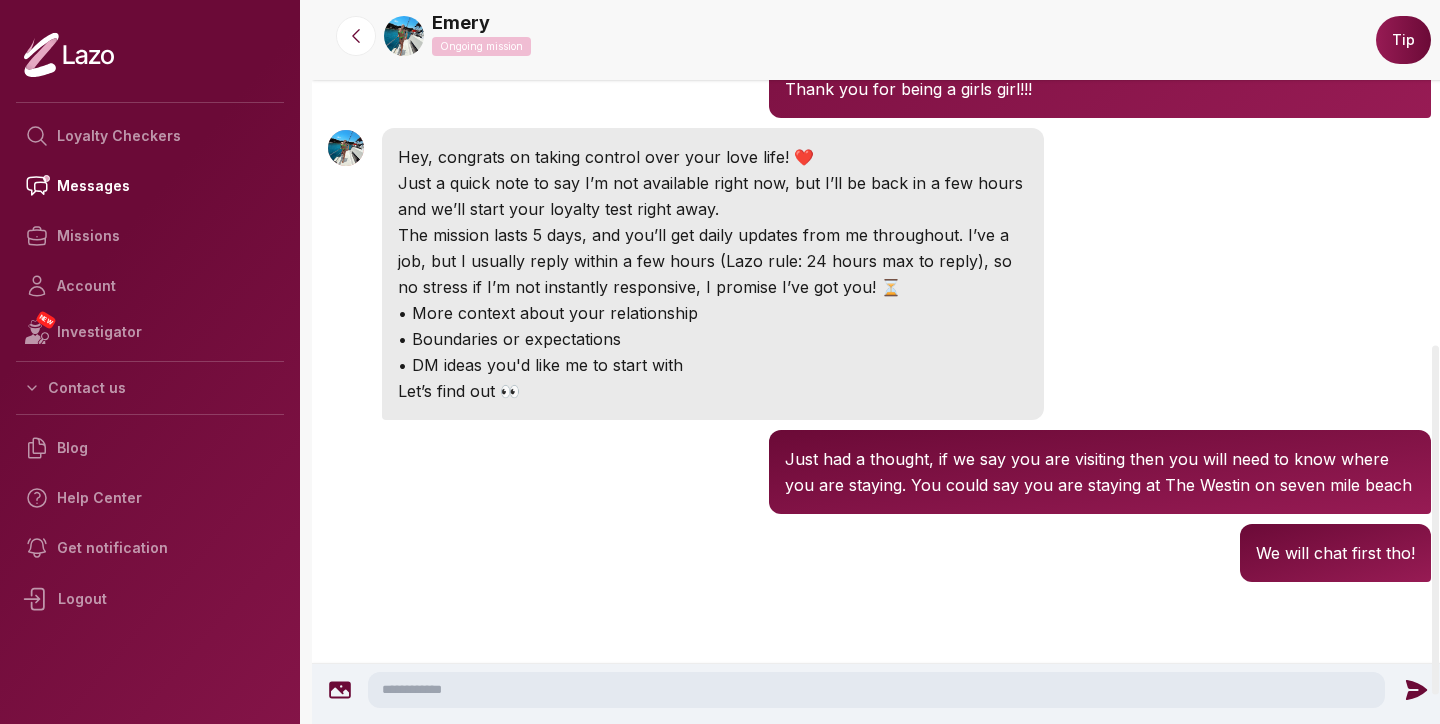 scroll, scrollTop: 722, scrollLeft: 0, axis: vertical 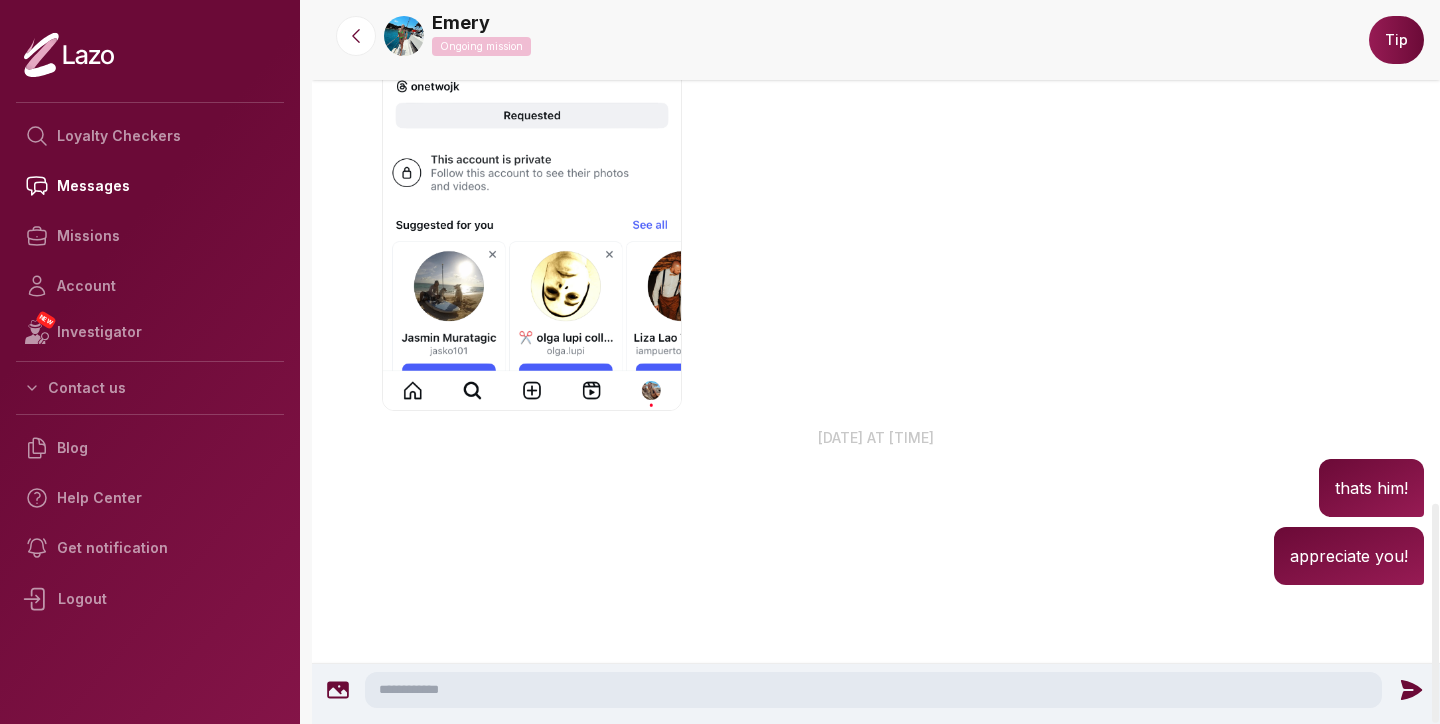 click at bounding box center [532, 144] 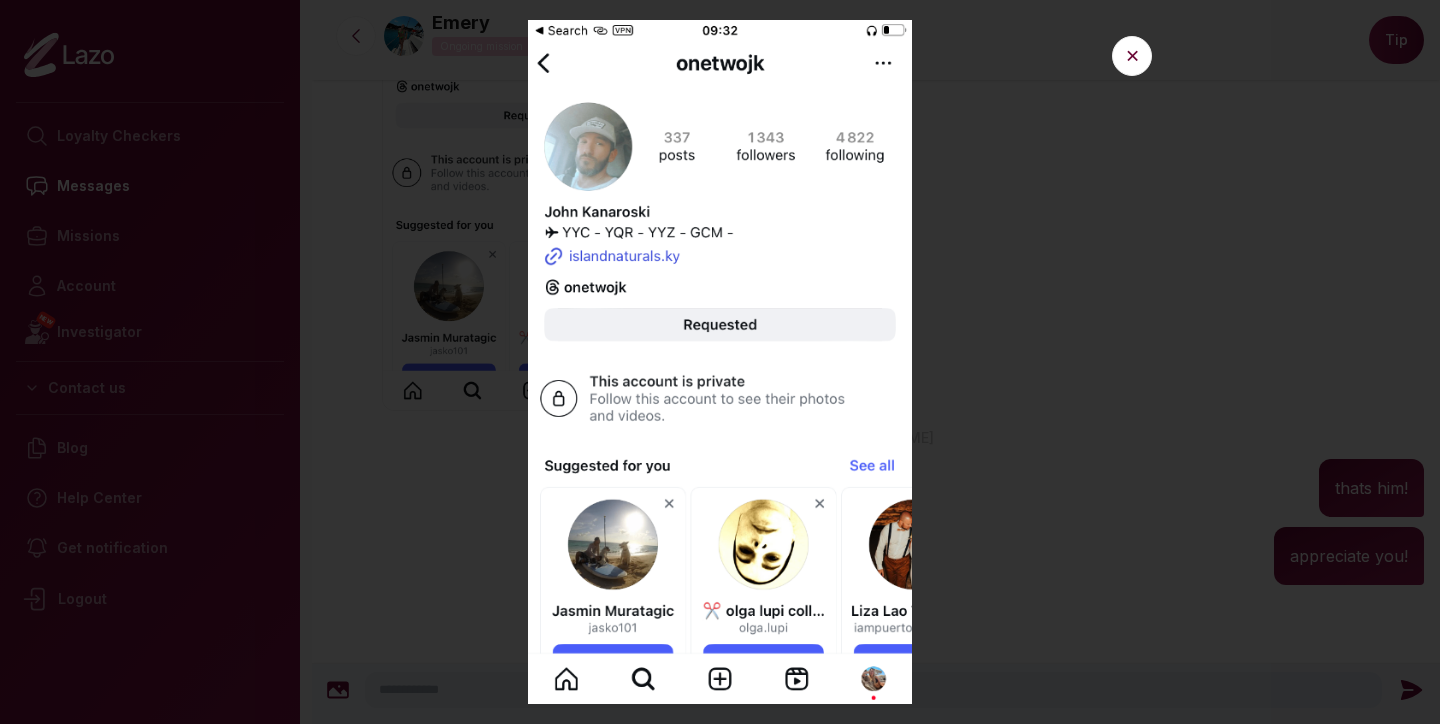 click at bounding box center (720, 362) 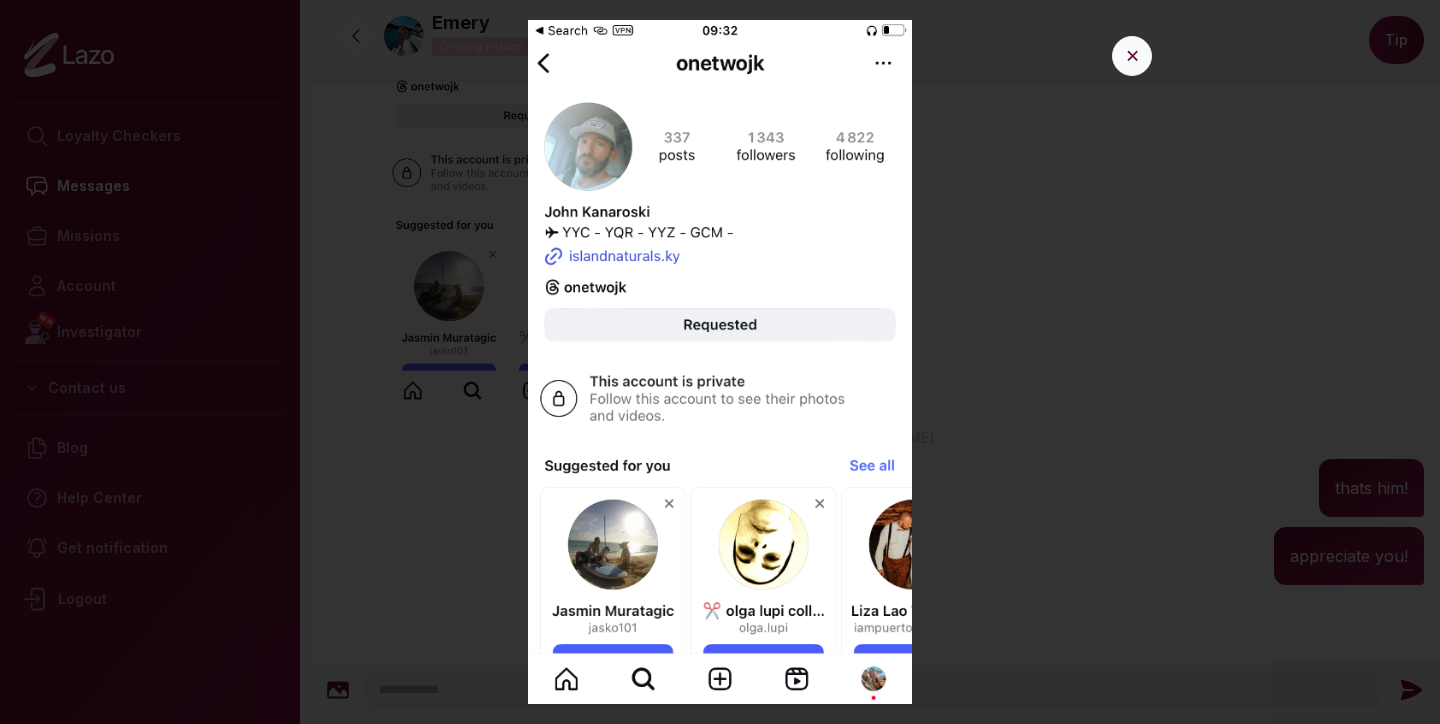 click on "✕" at bounding box center (1132, 56) 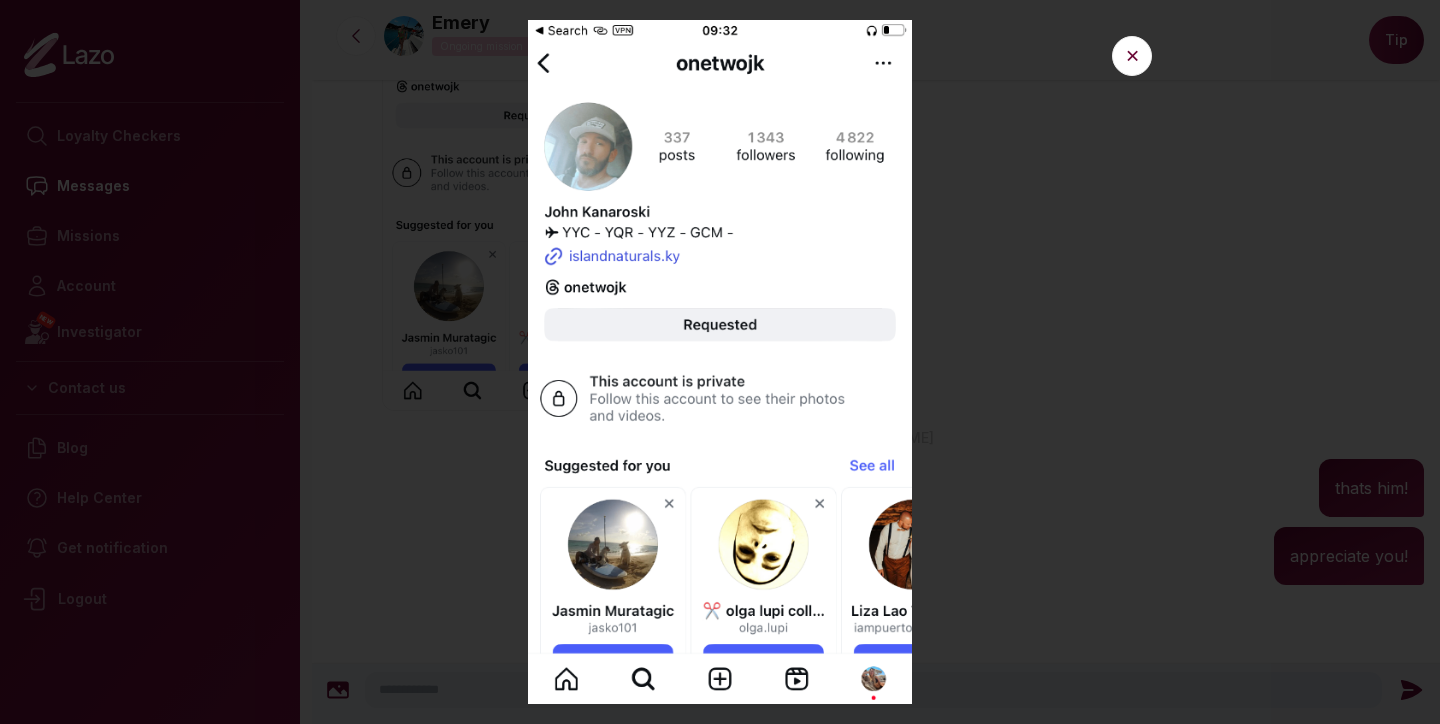 scroll, scrollTop: 1605, scrollLeft: 0, axis: vertical 